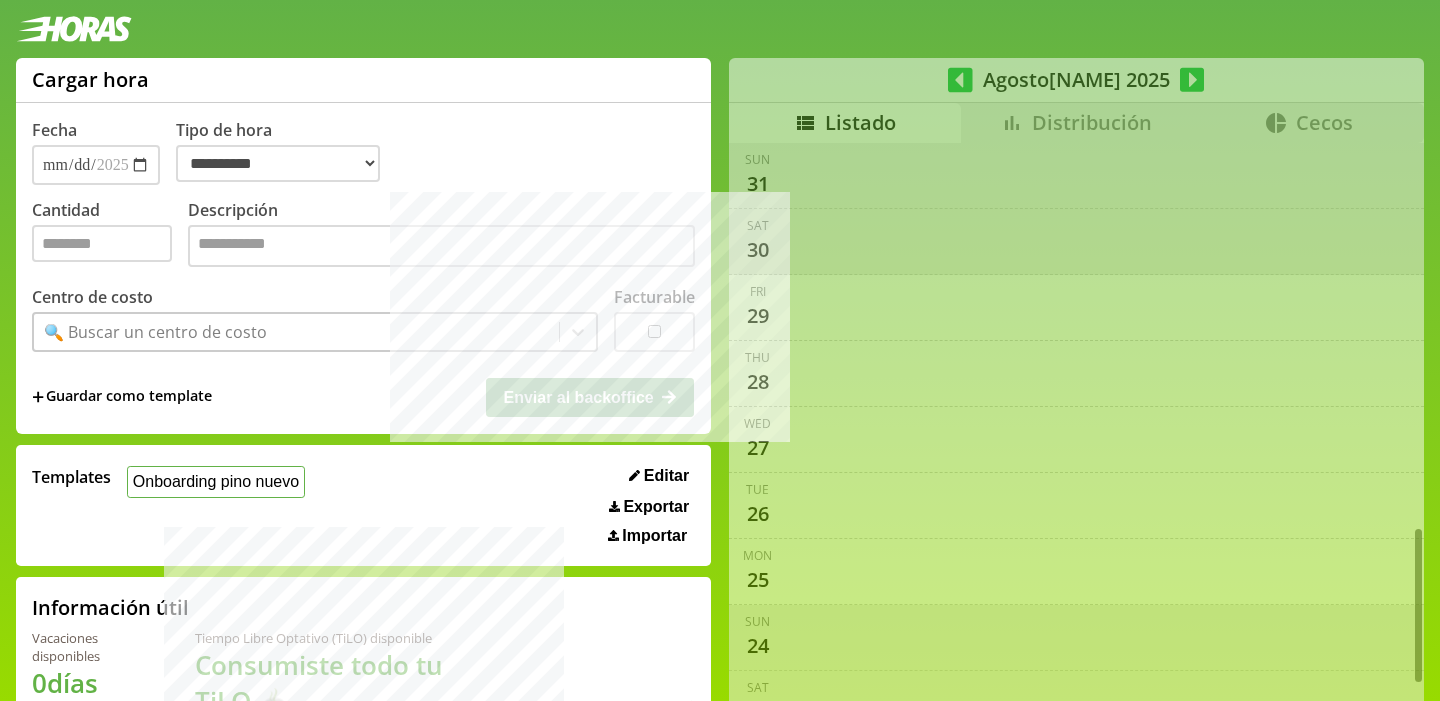 select on "**********" 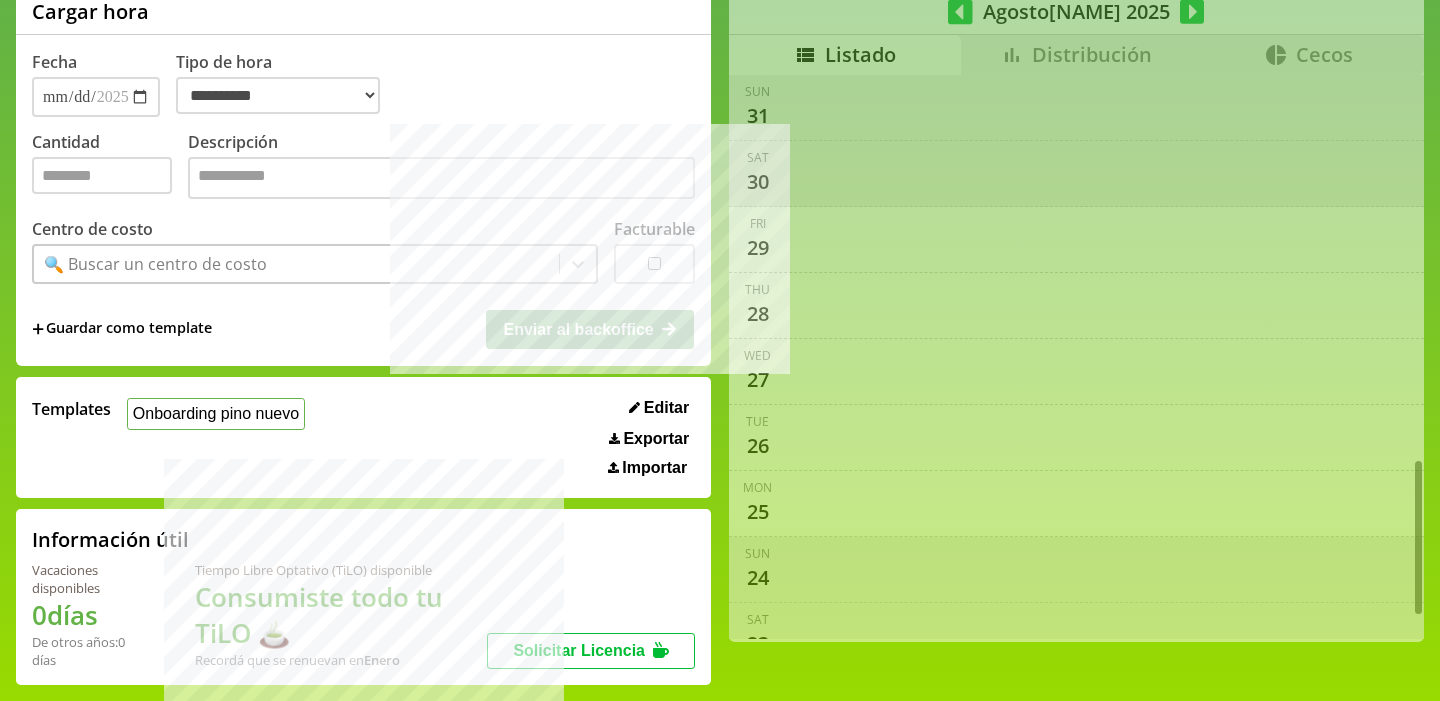 scroll, scrollTop: 1466, scrollLeft: 0, axis: vertical 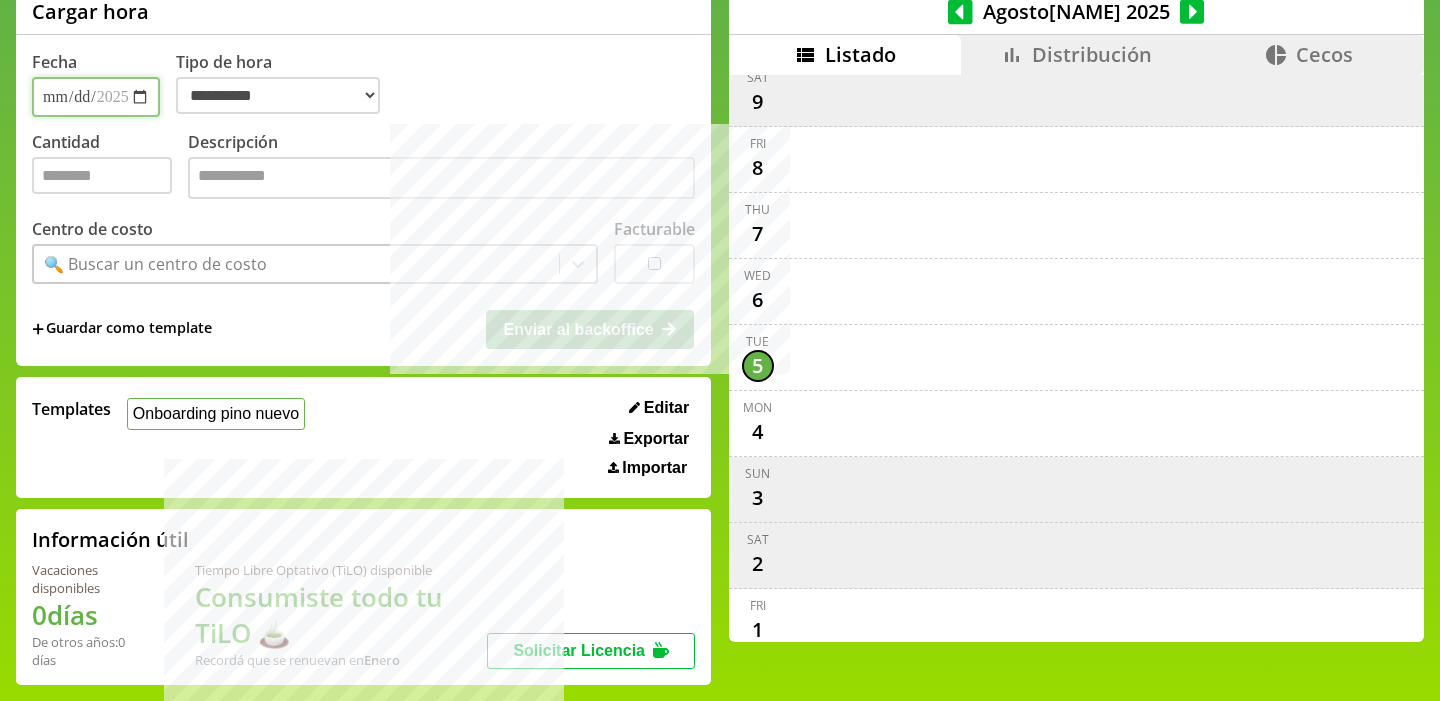 click on "**********" at bounding box center (96, 97) 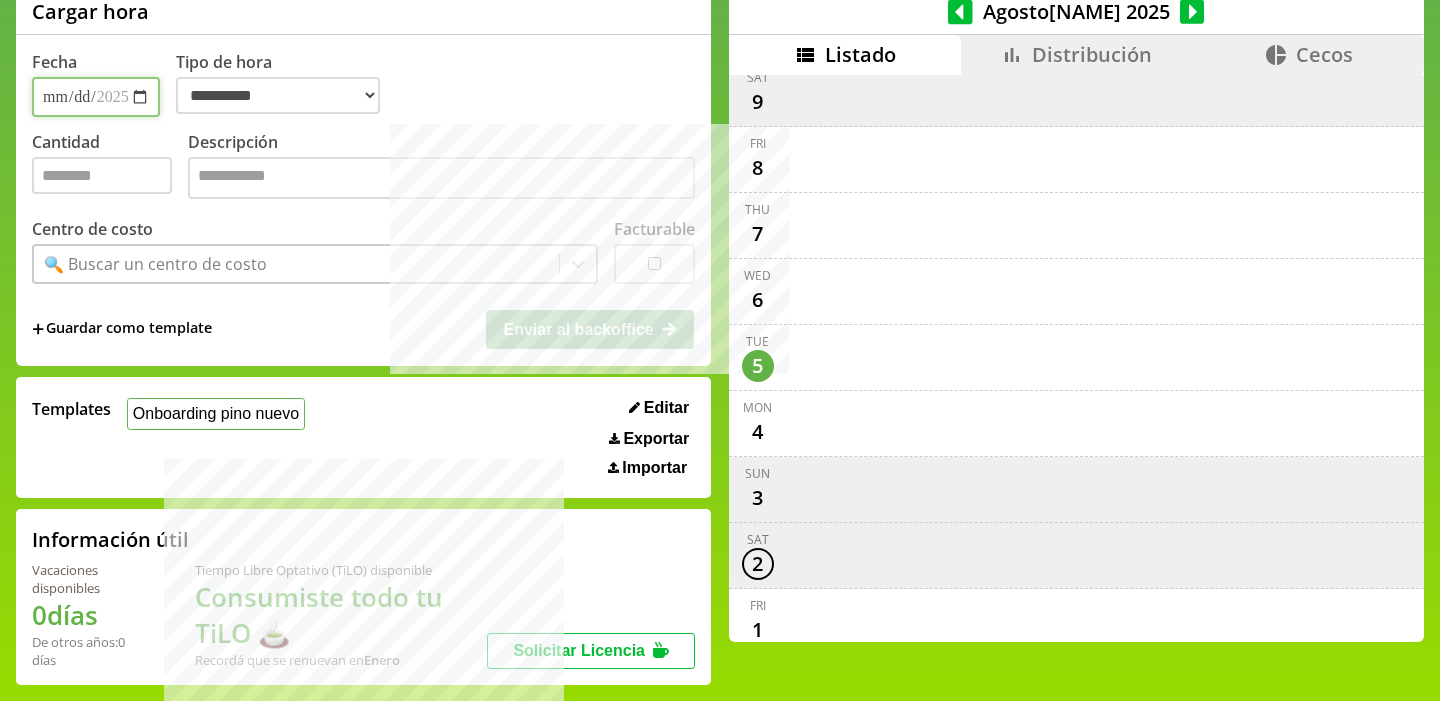 type on "**********" 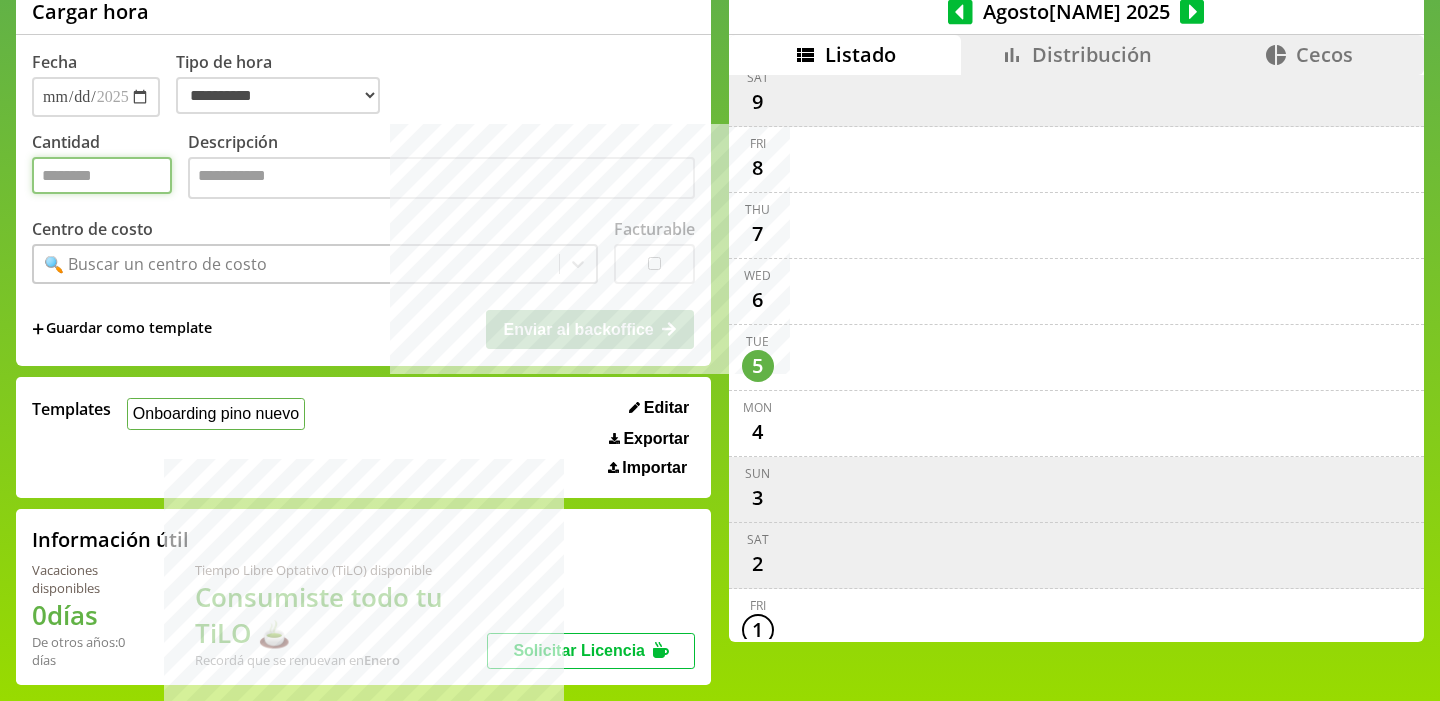 click on "Cantidad" at bounding box center (102, 175) 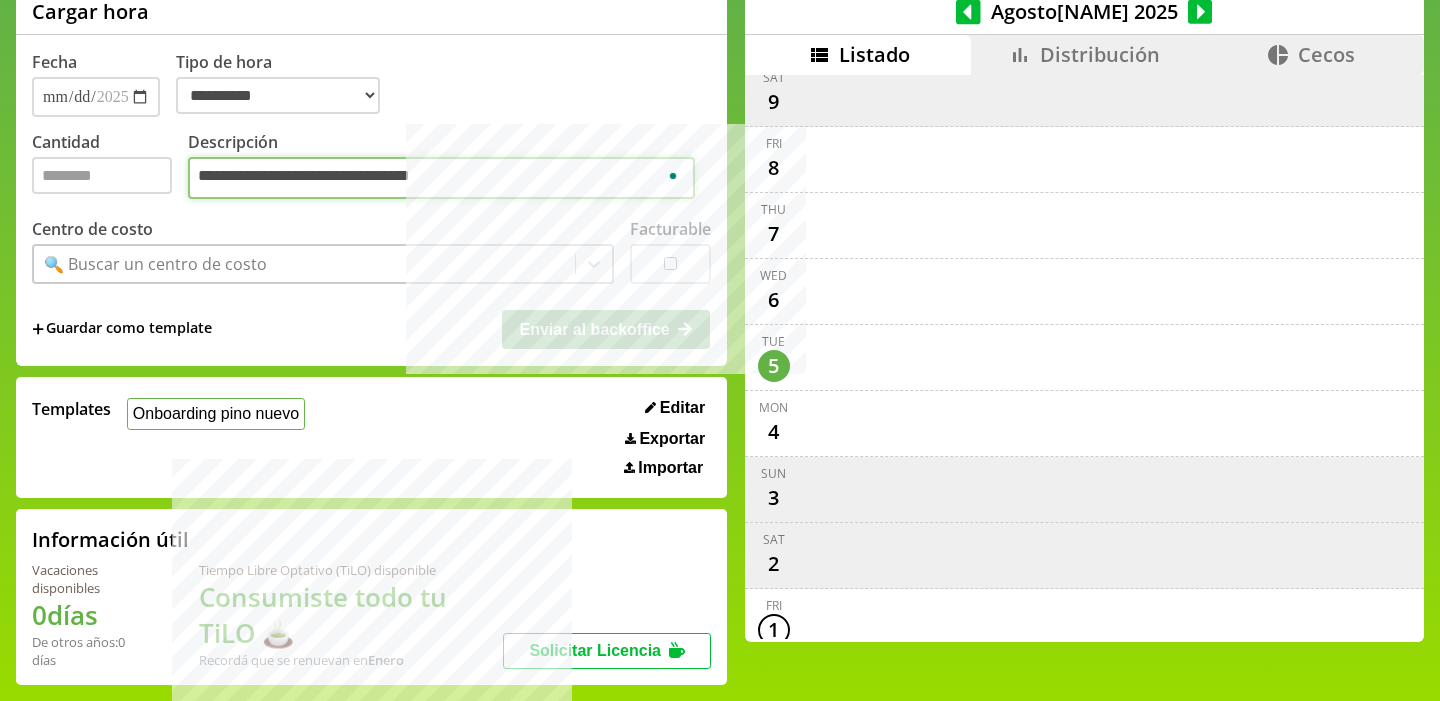 type on "**********" 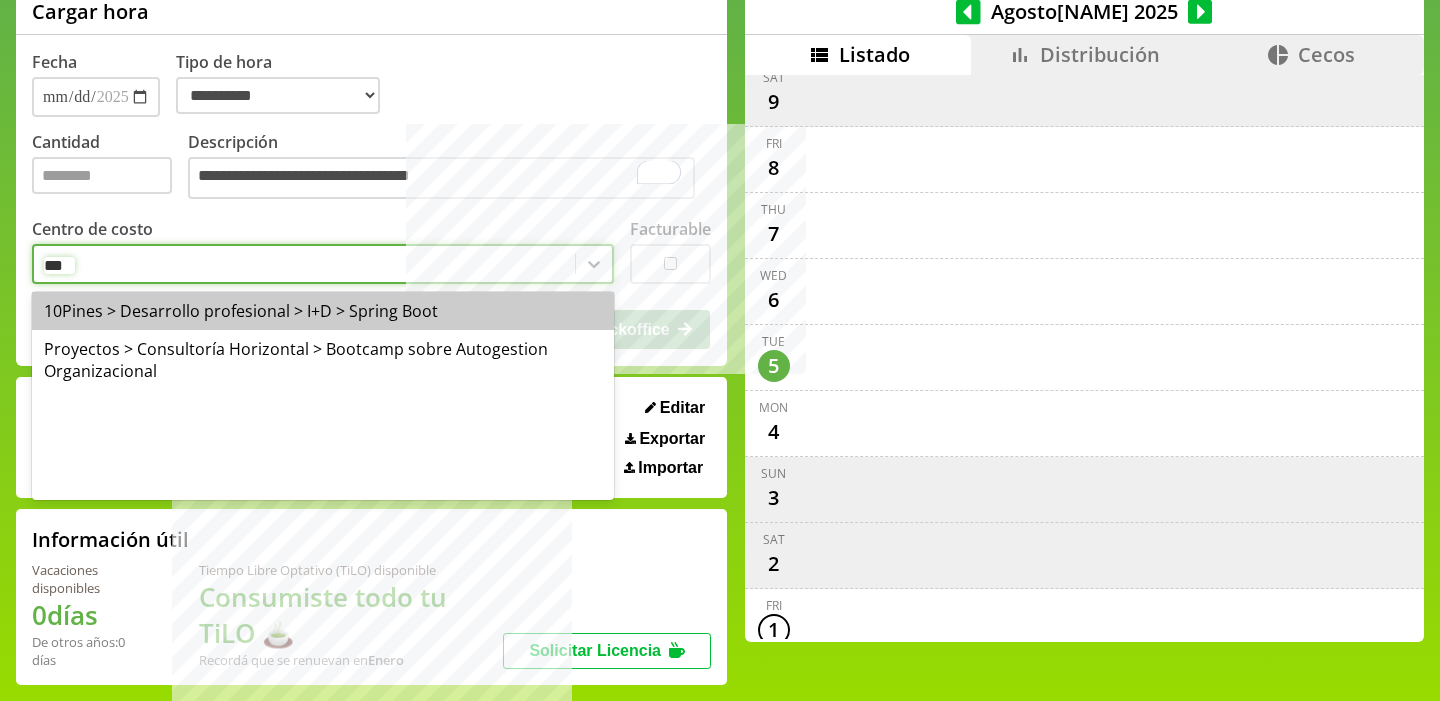type on "****" 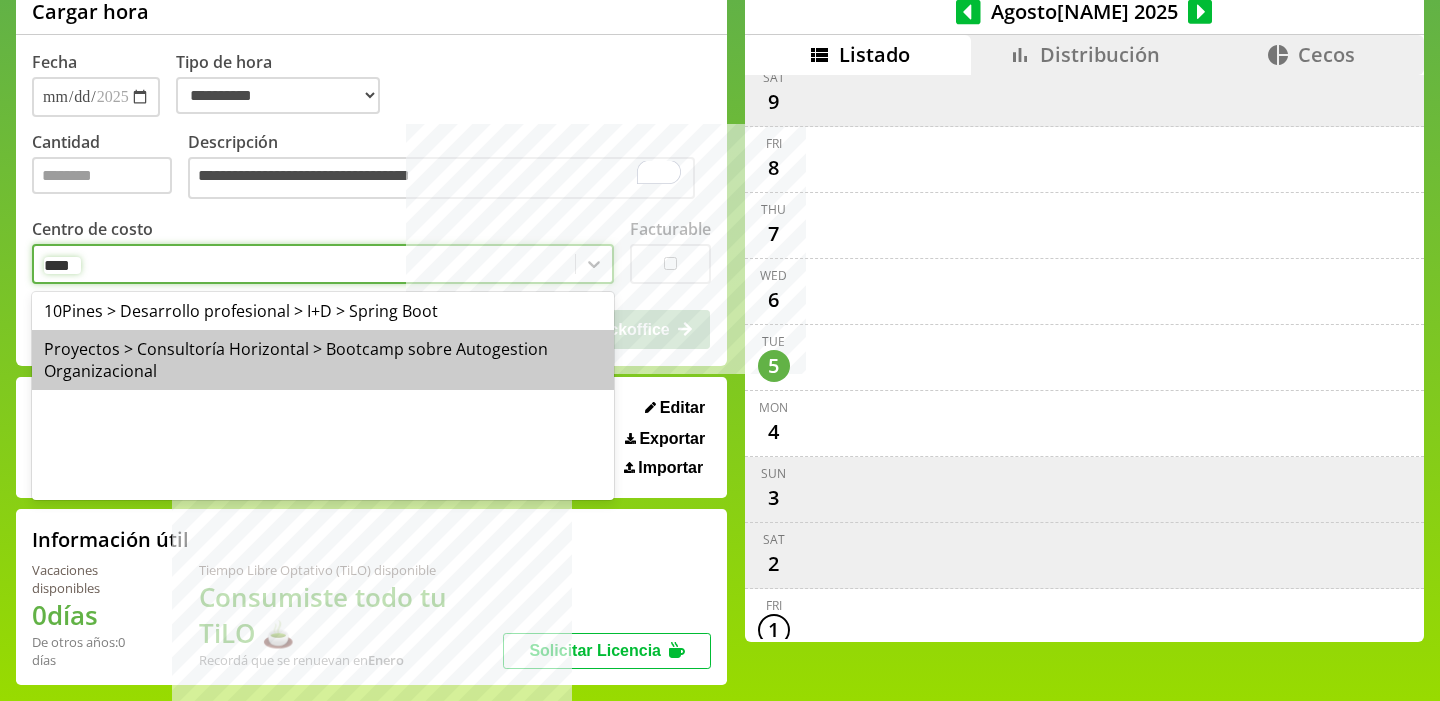 type 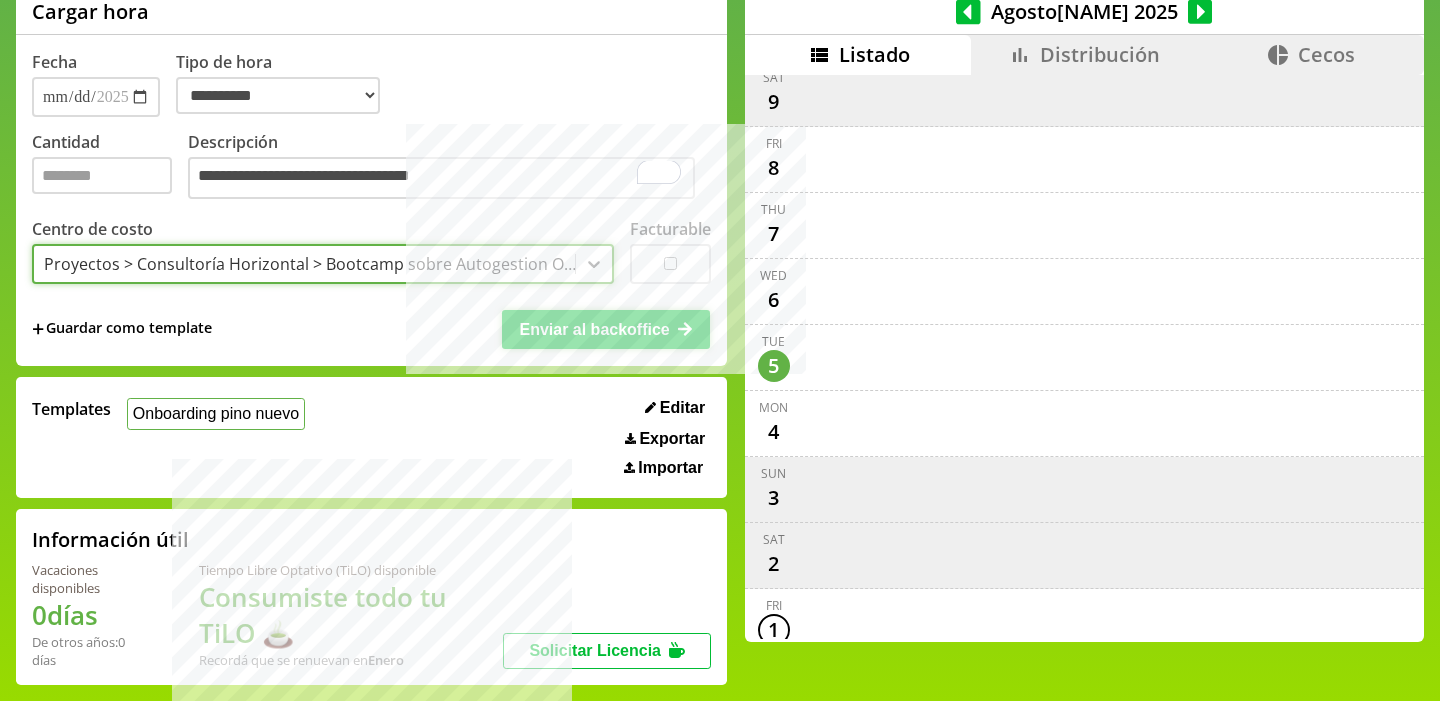 click on "Enviar al backoffice" at bounding box center (594, 329) 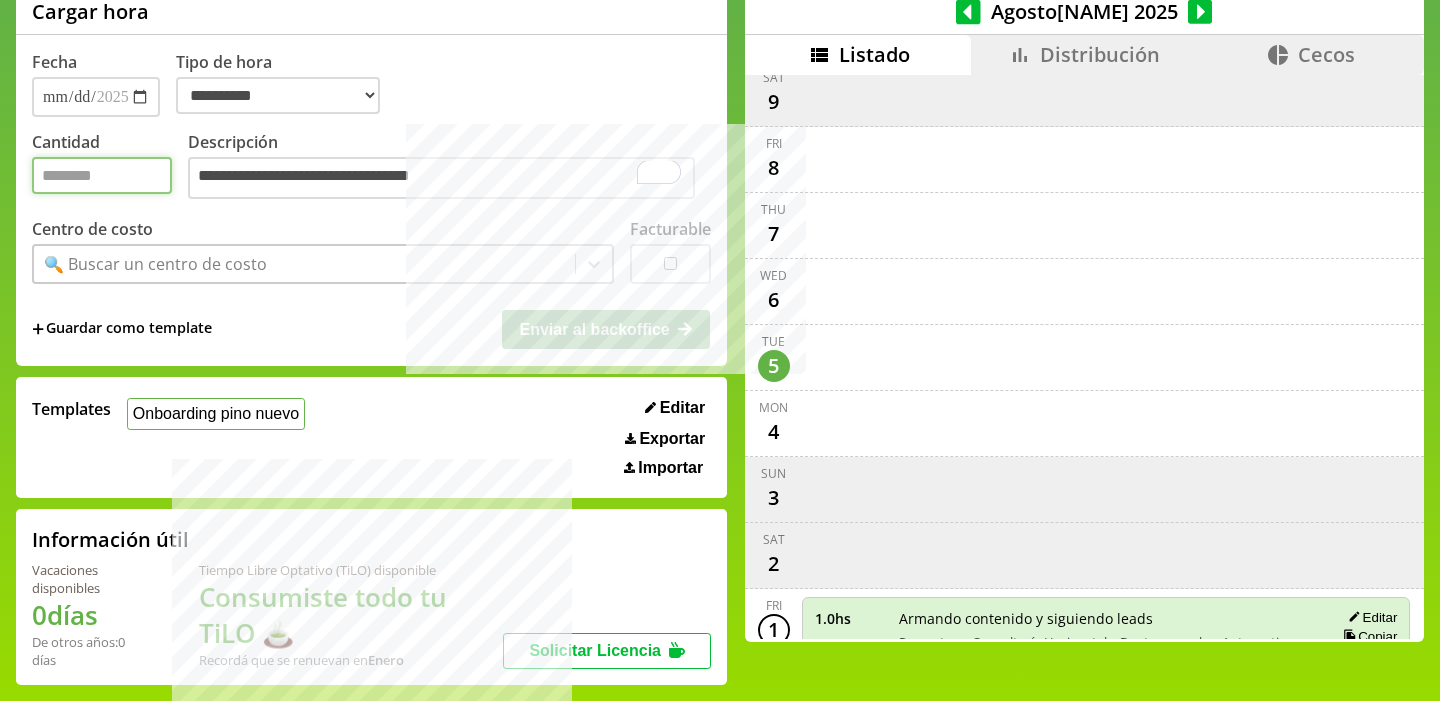 click on "Cantidad" at bounding box center [102, 175] 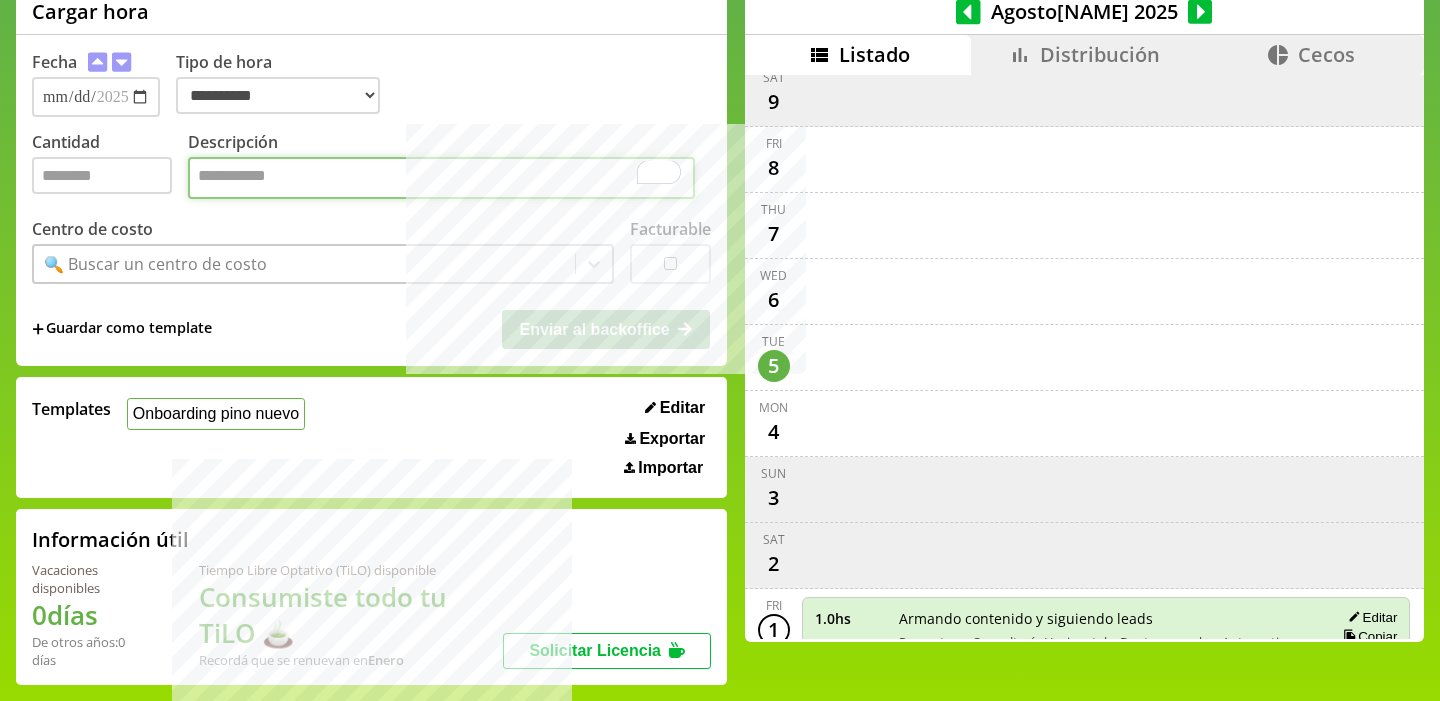 paste on "**********" 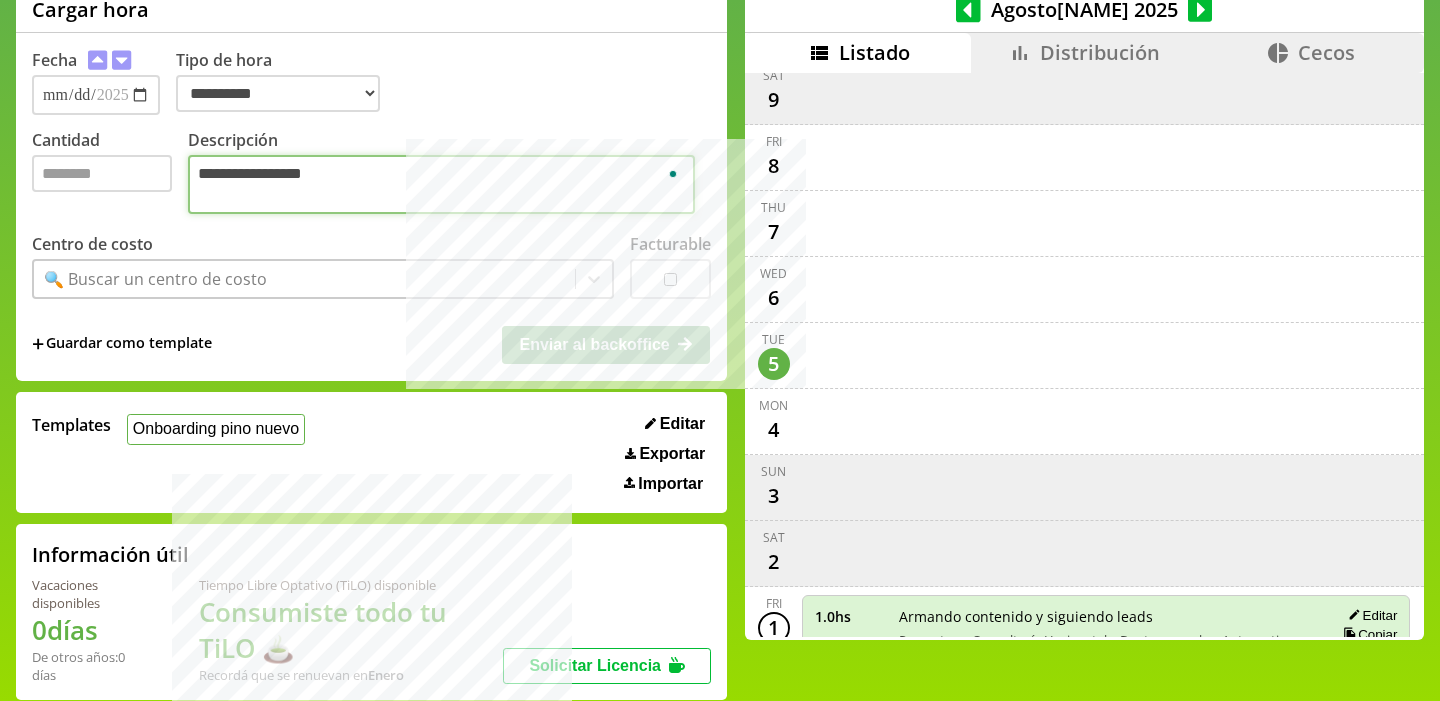 type on "**********" 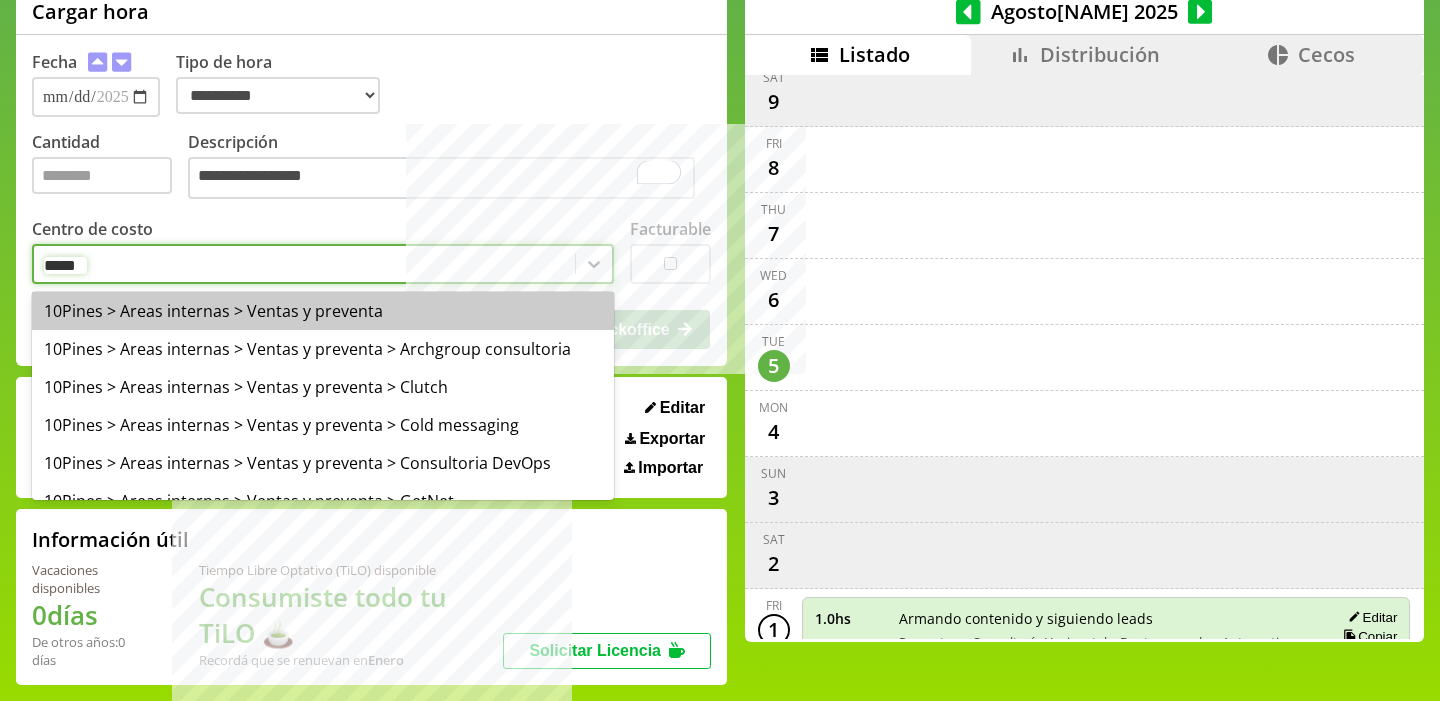 type on "******" 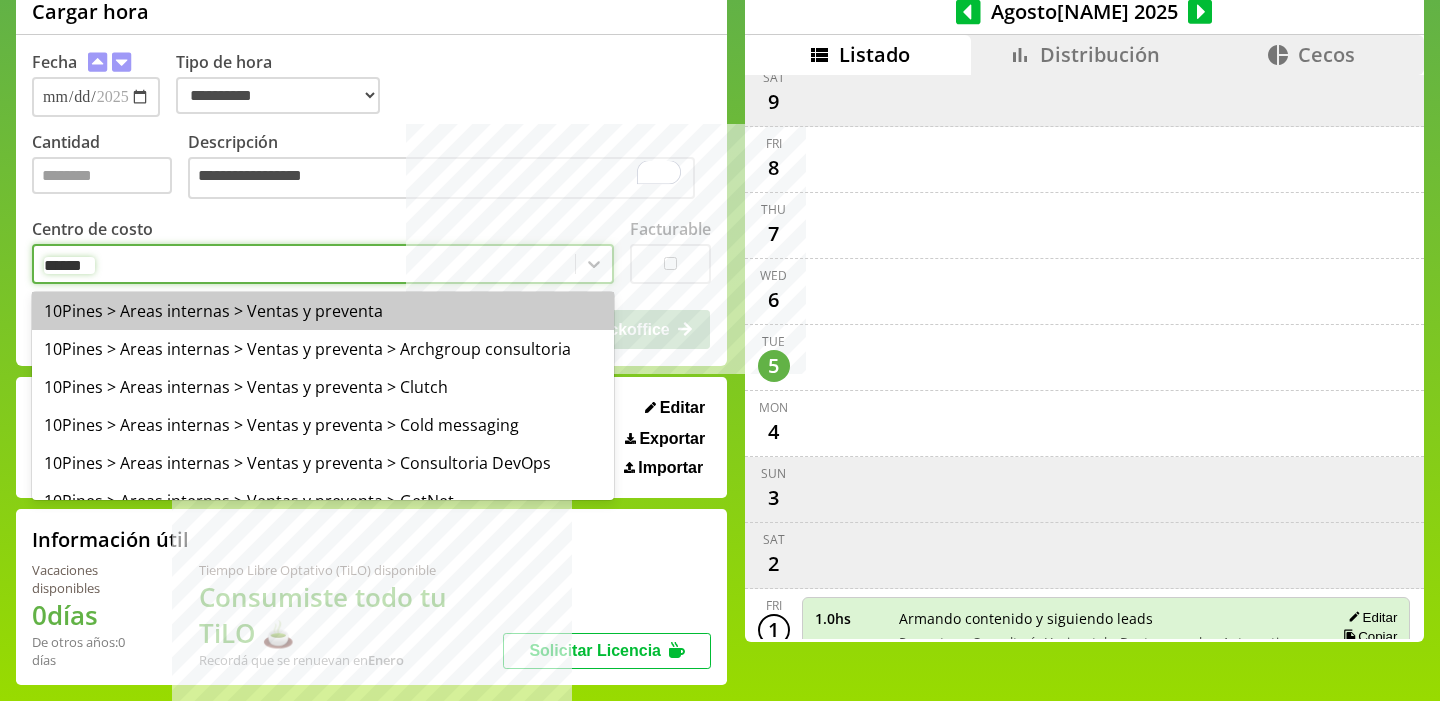 type 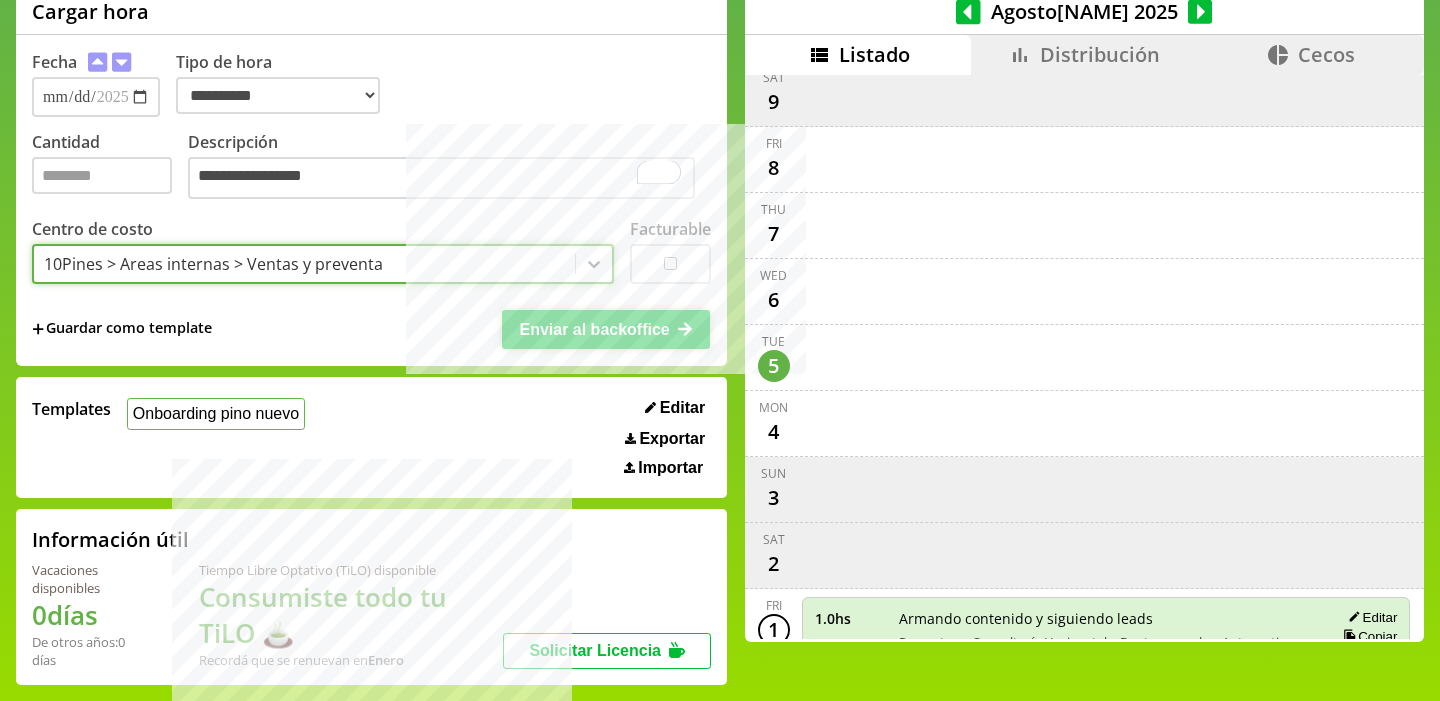 click on "Enviar al backoffice" at bounding box center [594, 329] 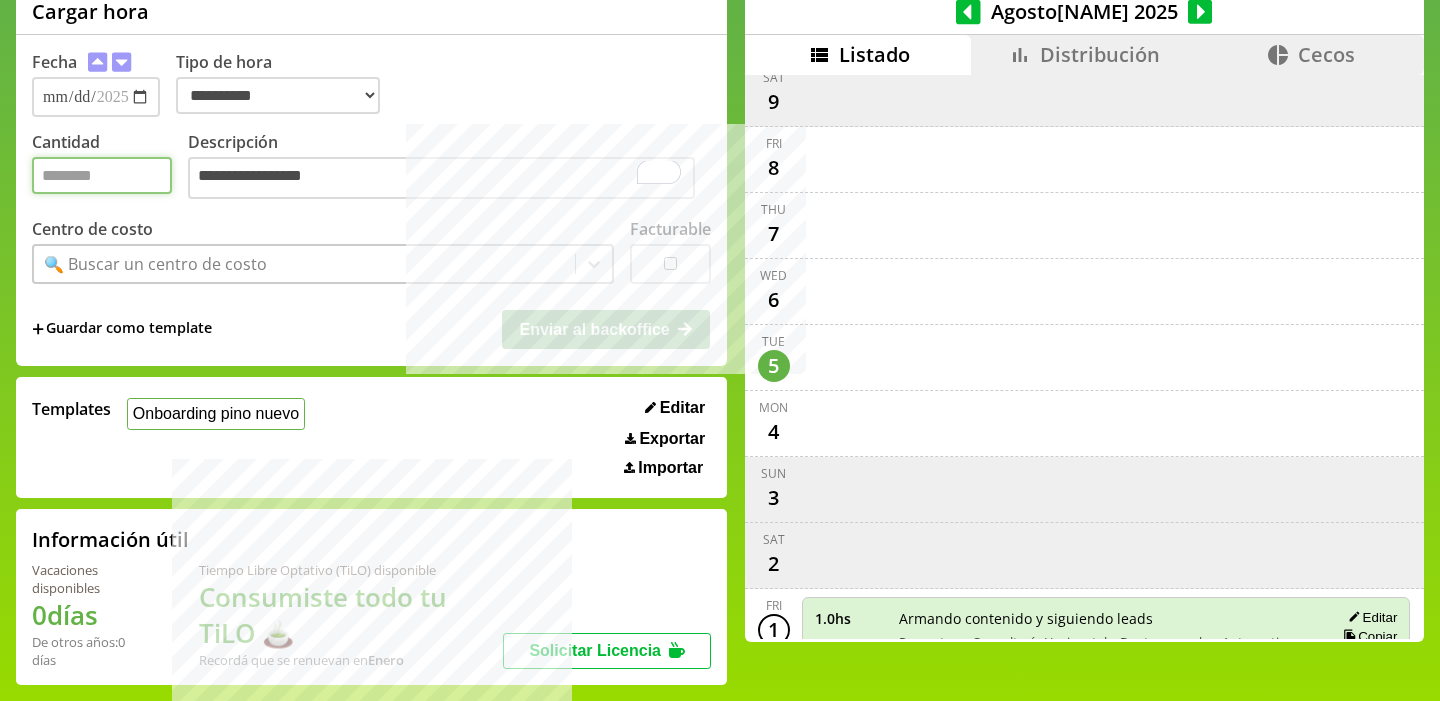 click on "Cantidad" at bounding box center [102, 175] 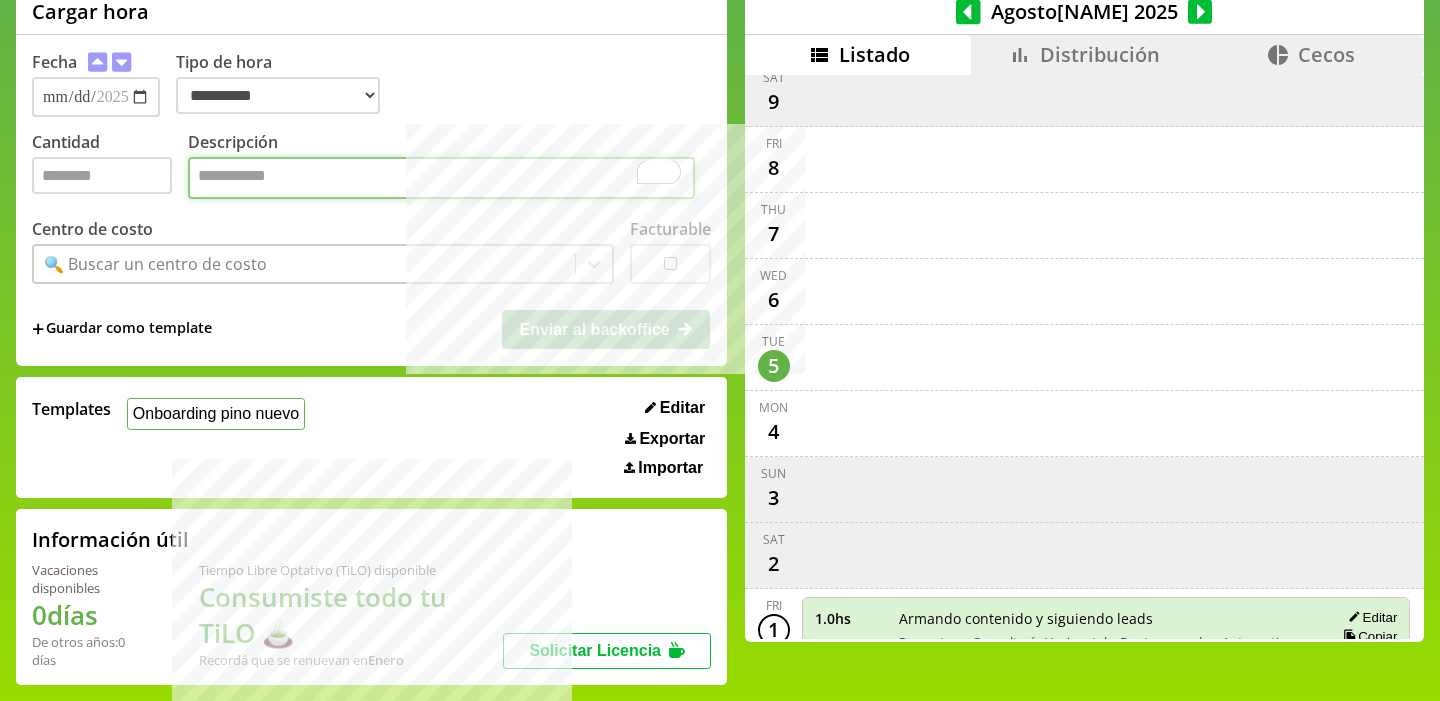 paste on "**********" 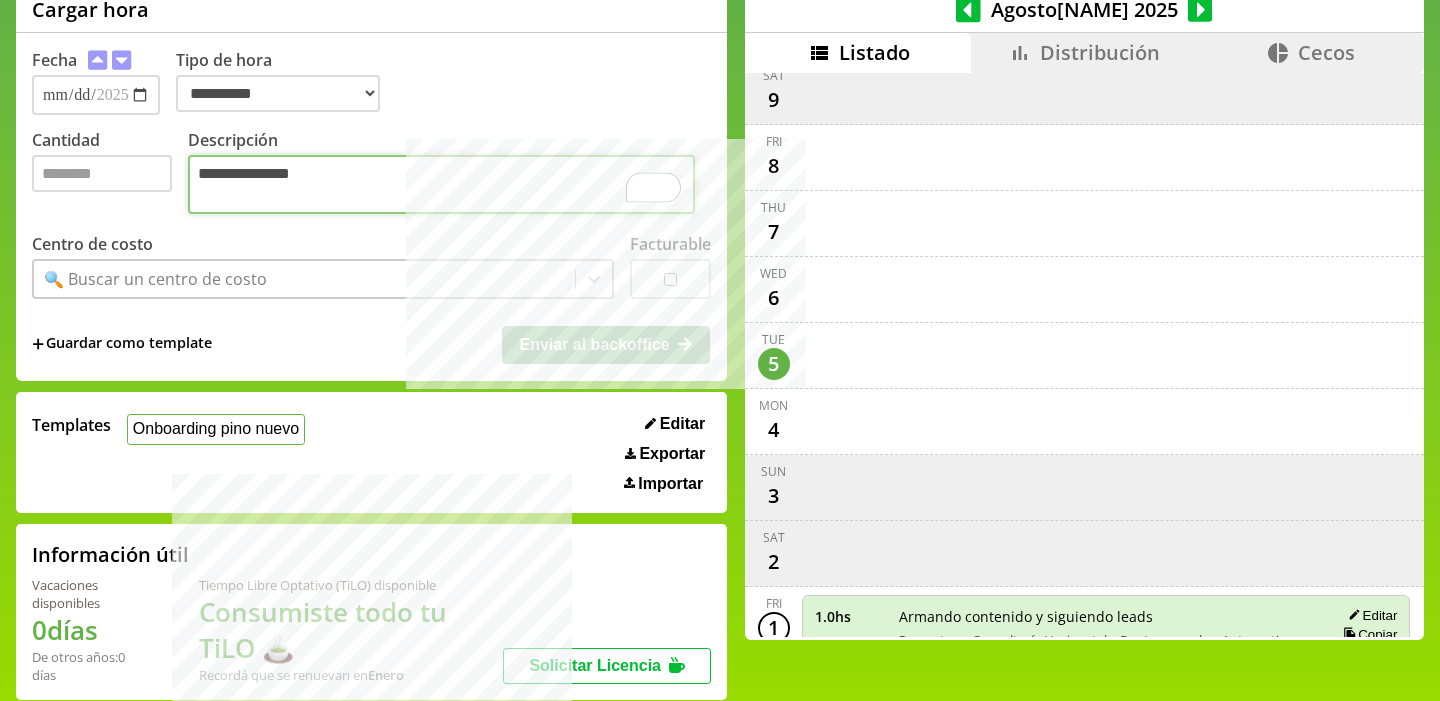 type on "**********" 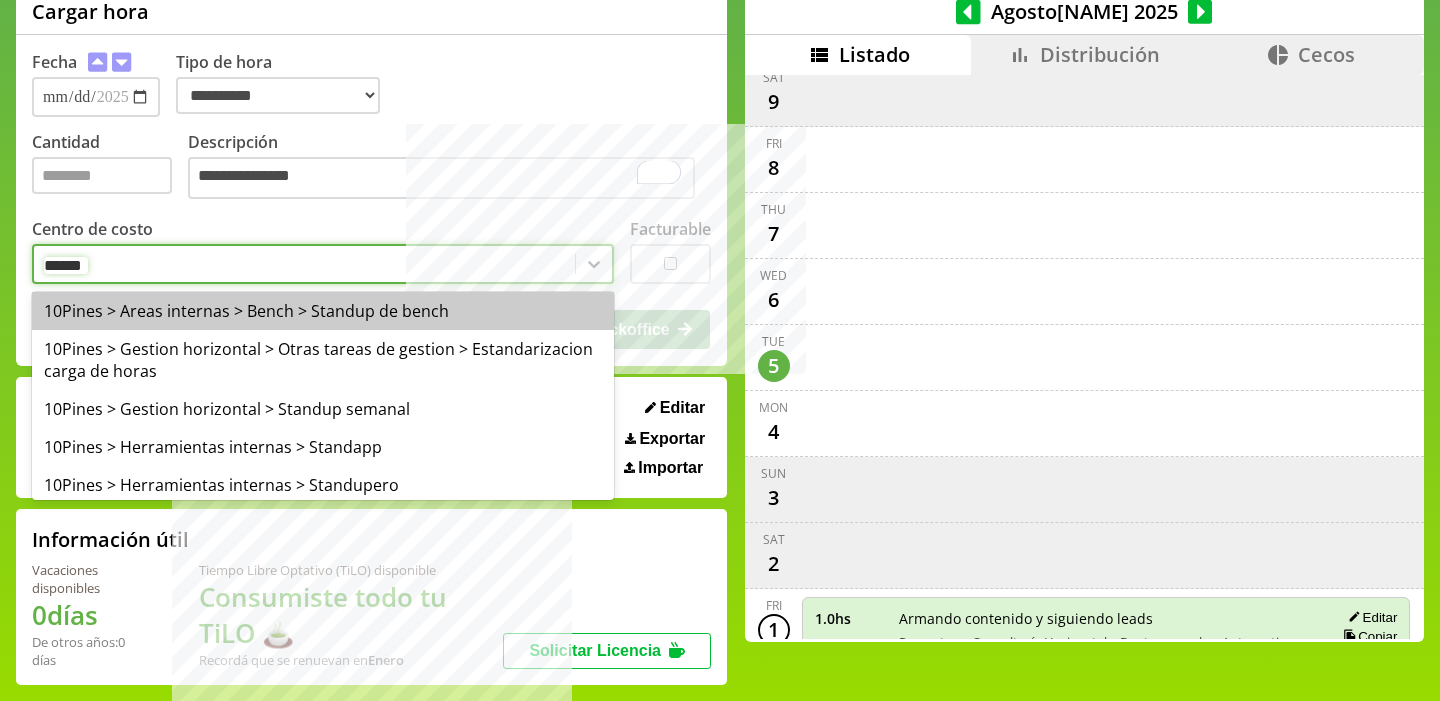 type on "*******" 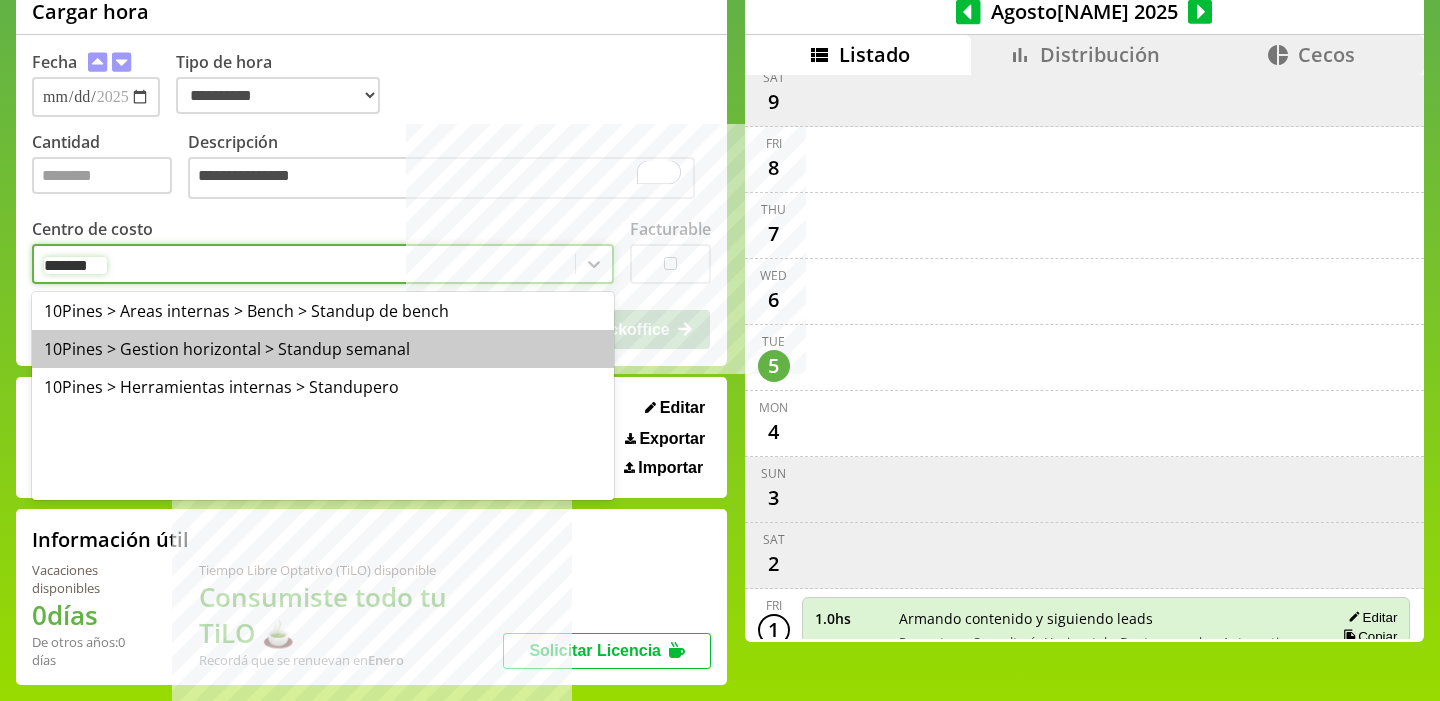 type 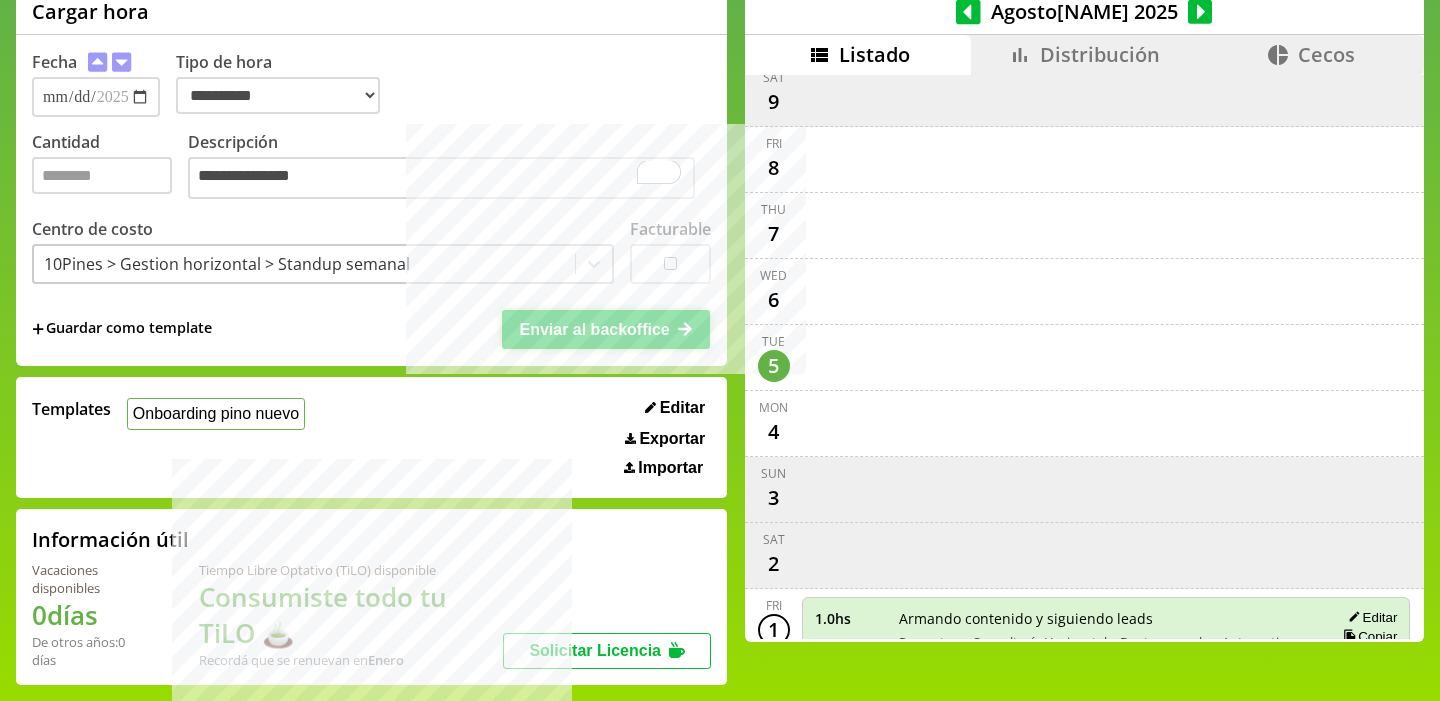 click on "Enviar al backoffice" at bounding box center [606, 329] 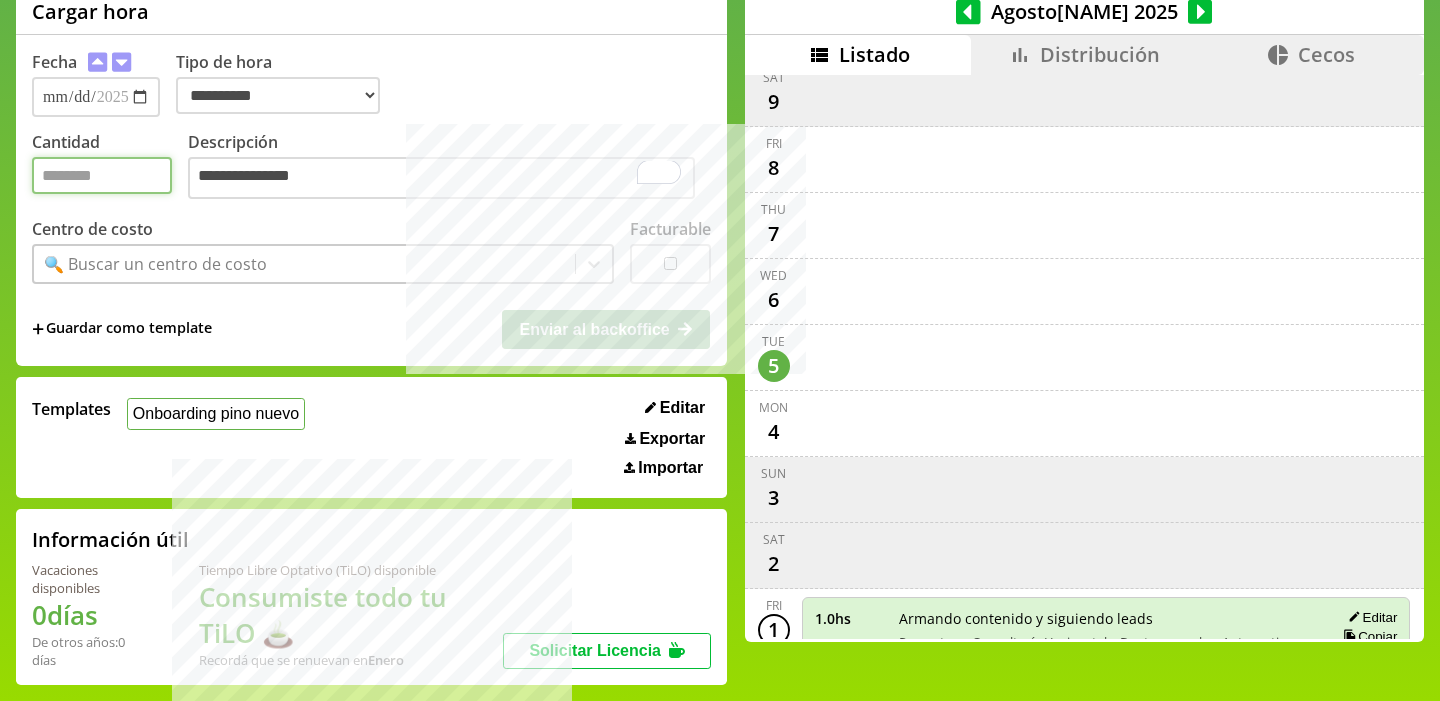 click on "Cantidad" at bounding box center [102, 175] 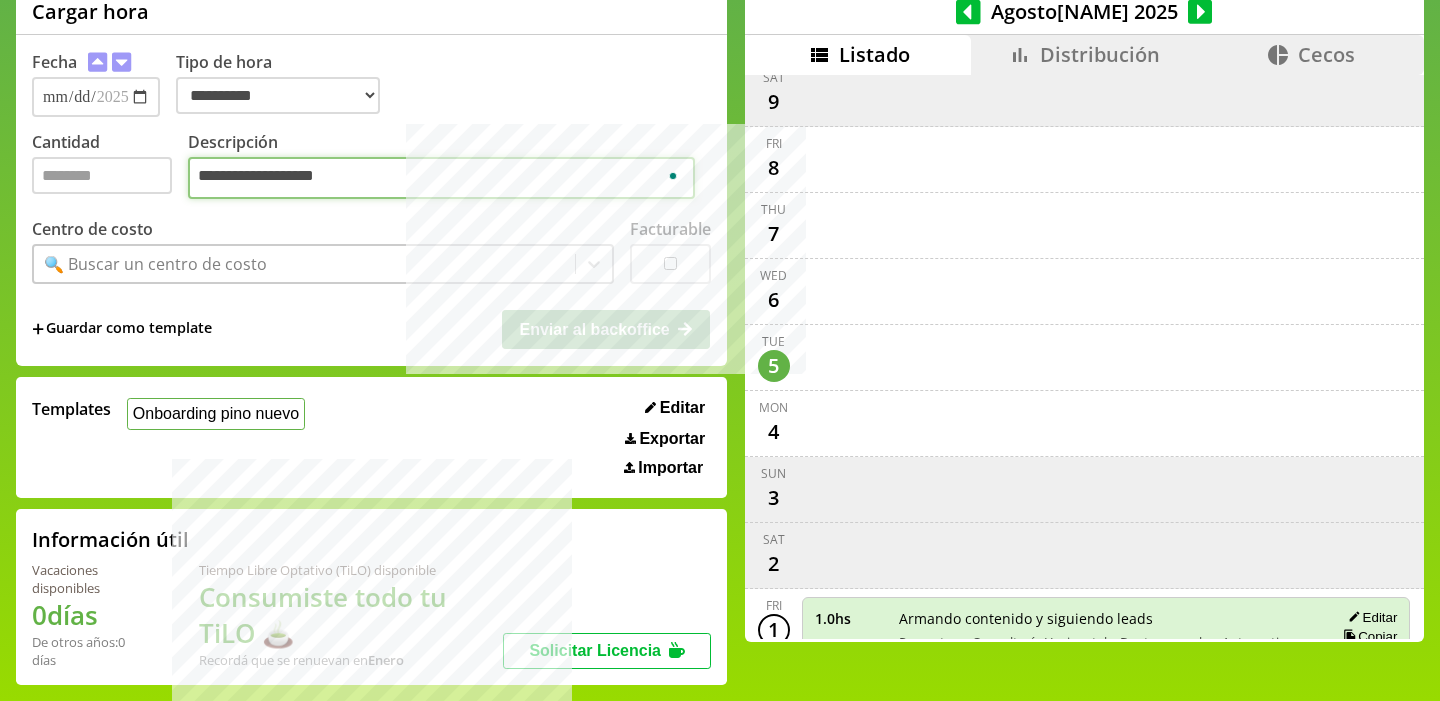 type on "**********" 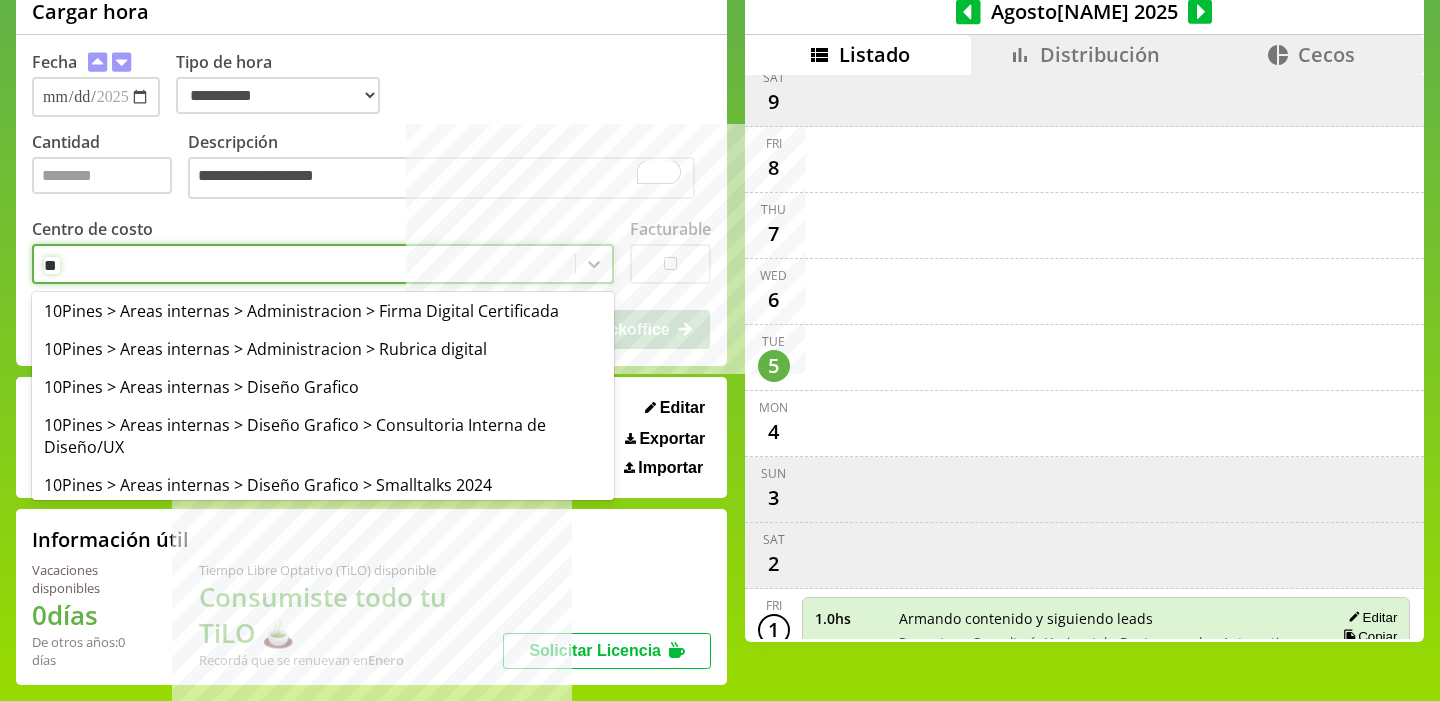 type on "*" 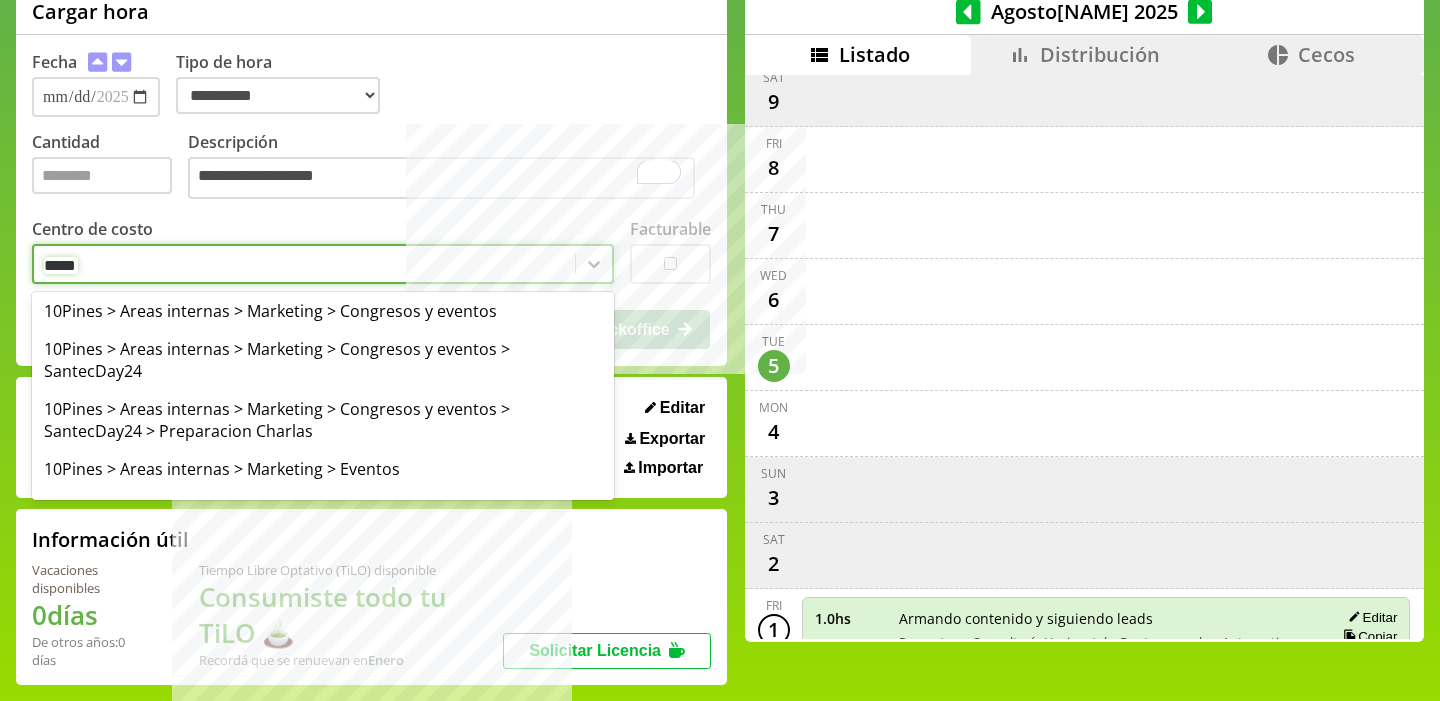 type on "******" 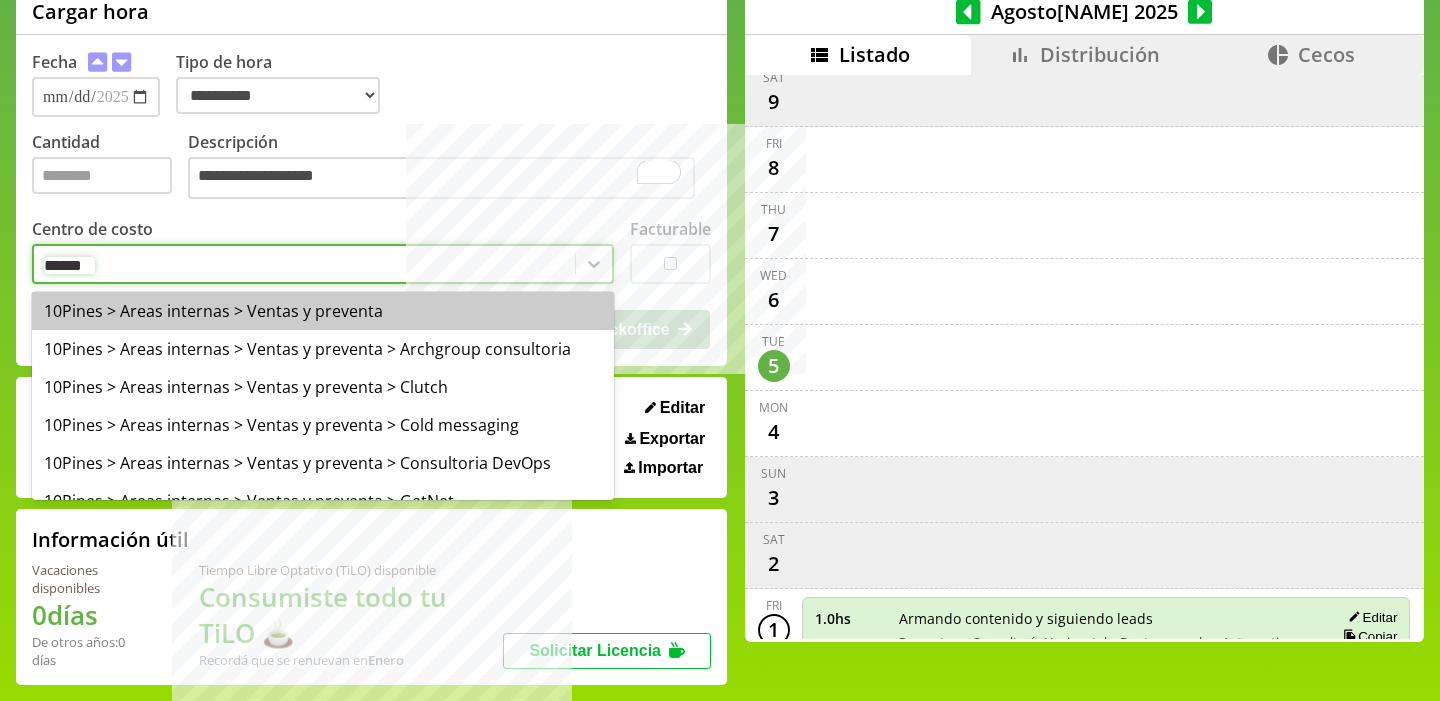 type 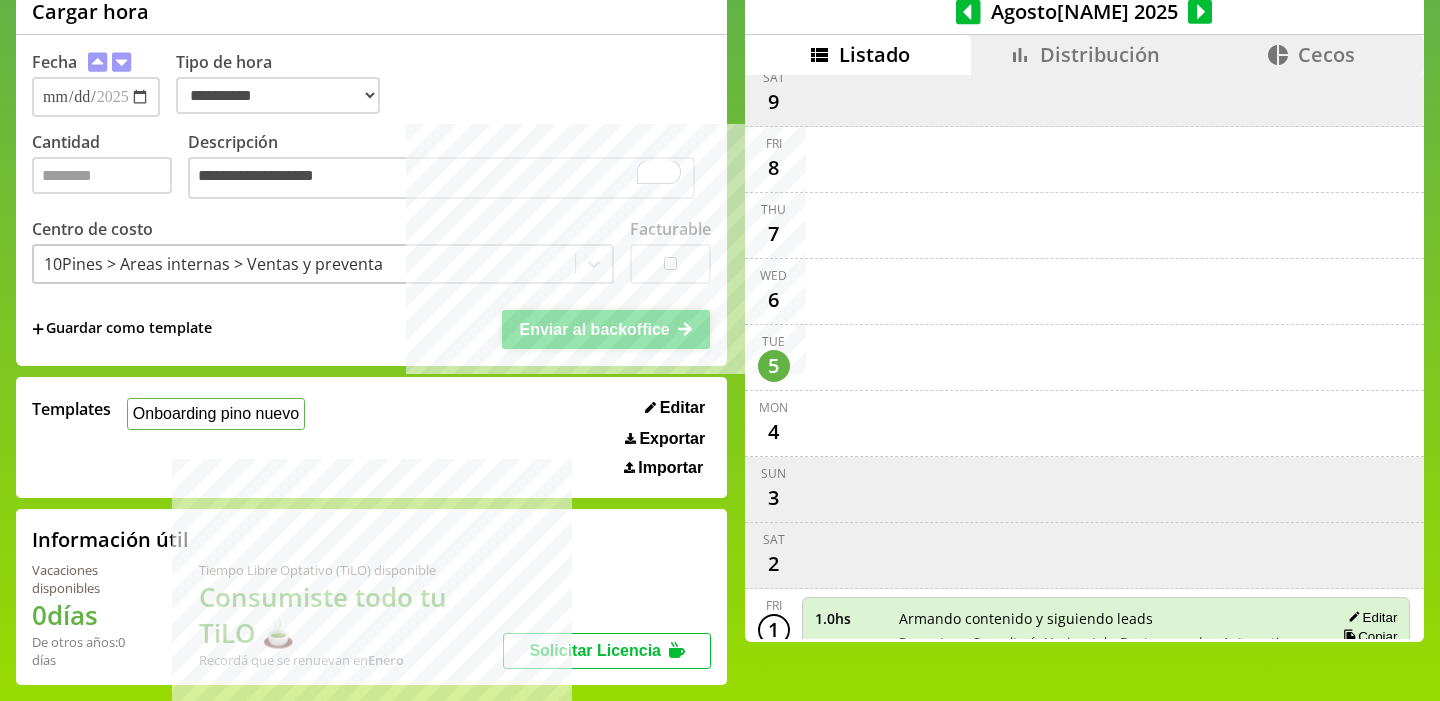 click on "Enviar al backoffice" at bounding box center (594, 329) 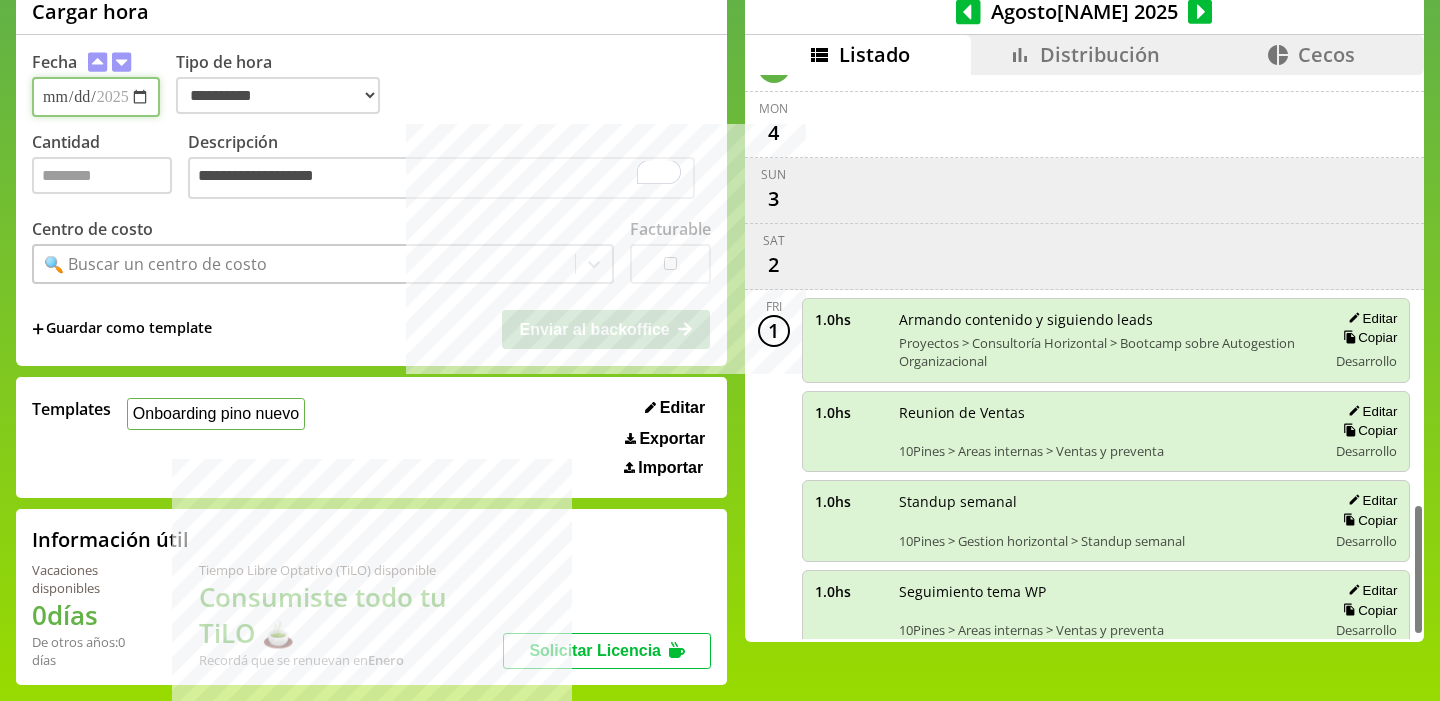 scroll, scrollTop: 1863, scrollLeft: 0, axis: vertical 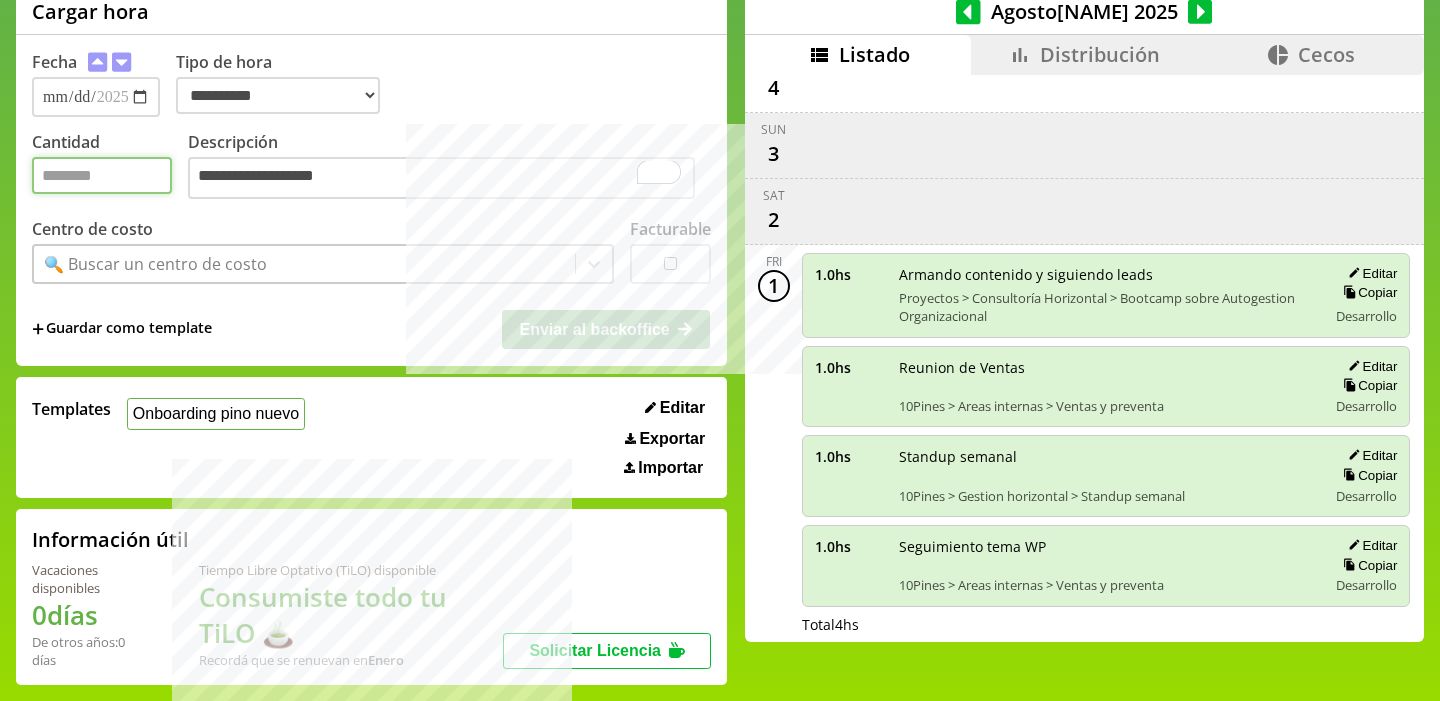 click on "Cantidad" at bounding box center (102, 175) 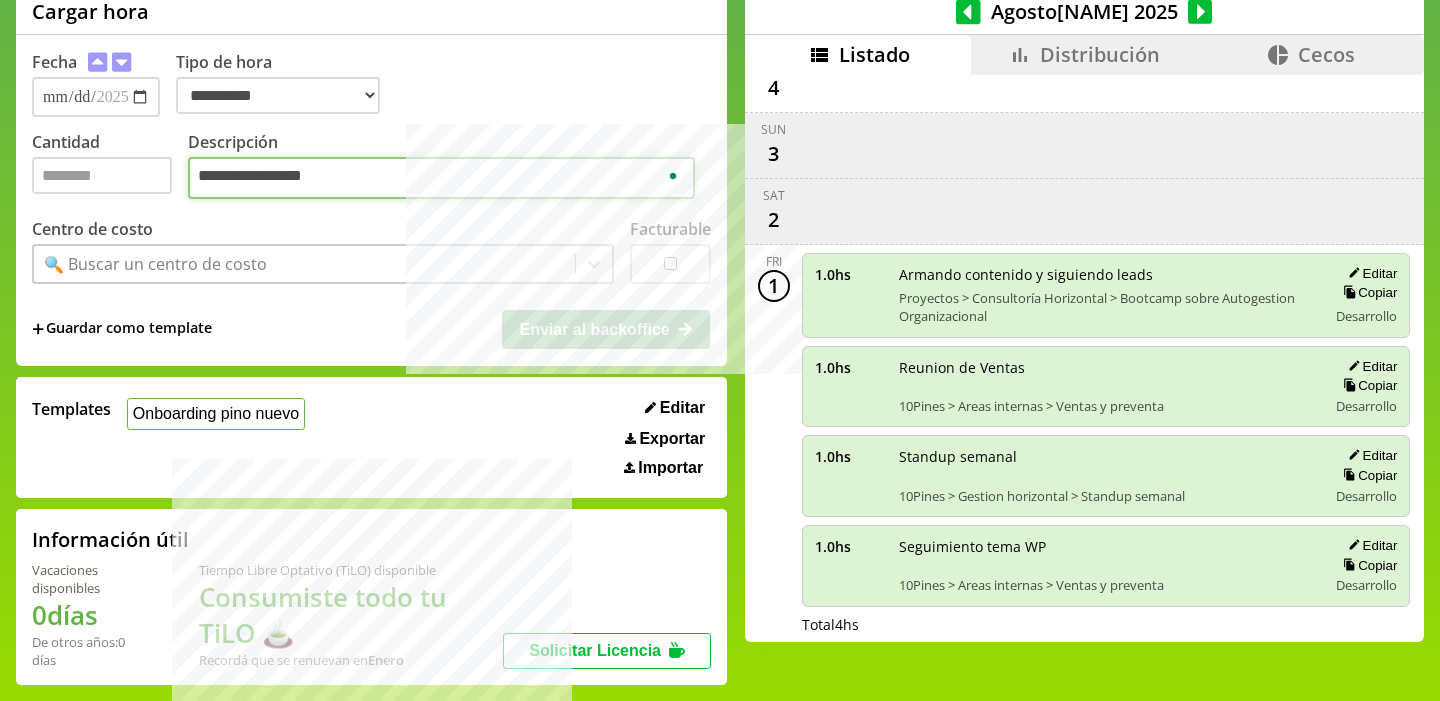 type on "**********" 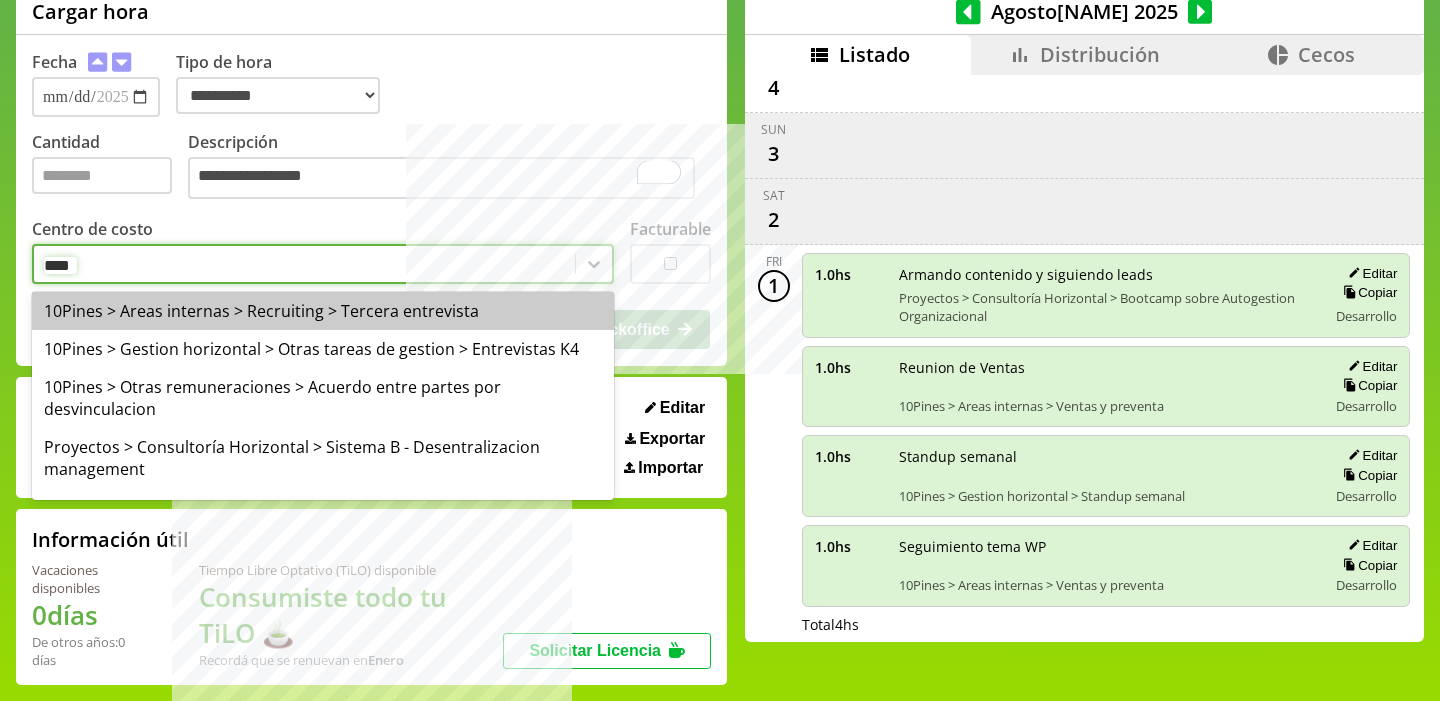 type on "*****" 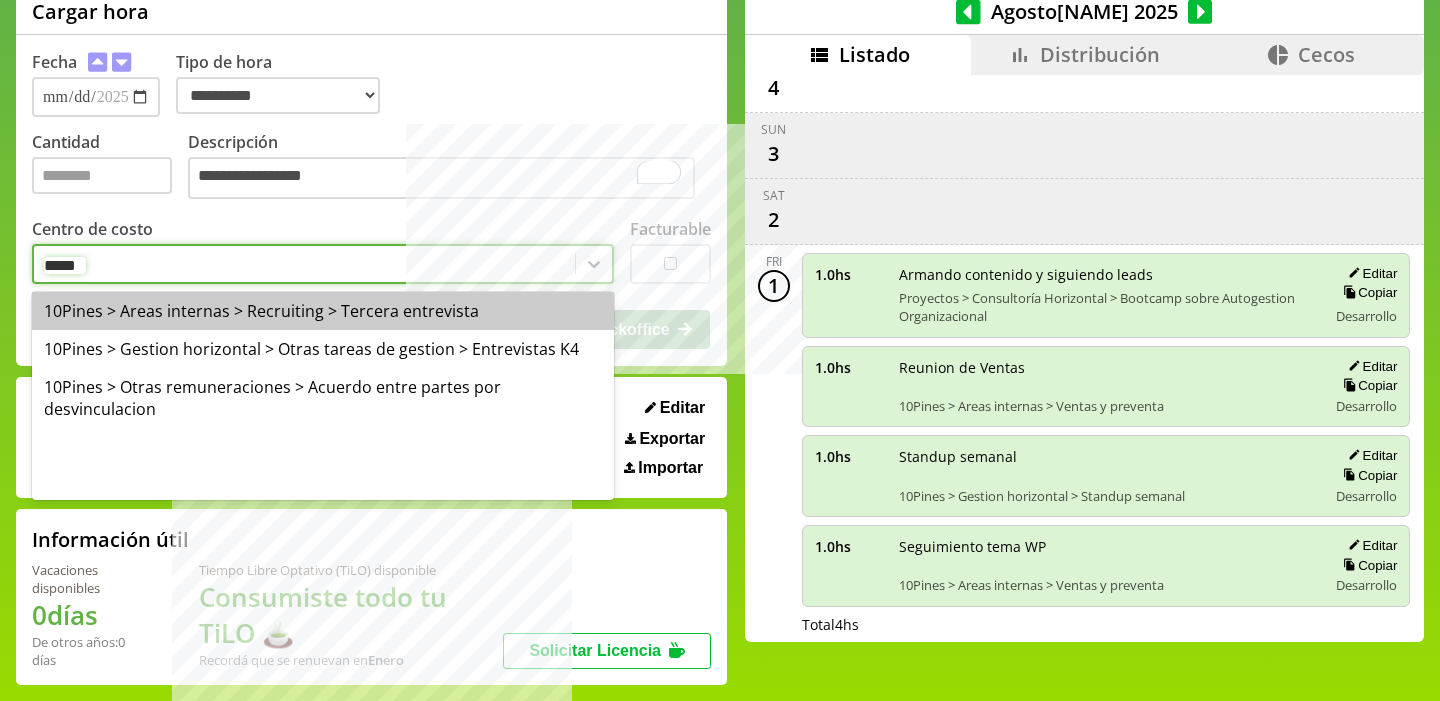 type 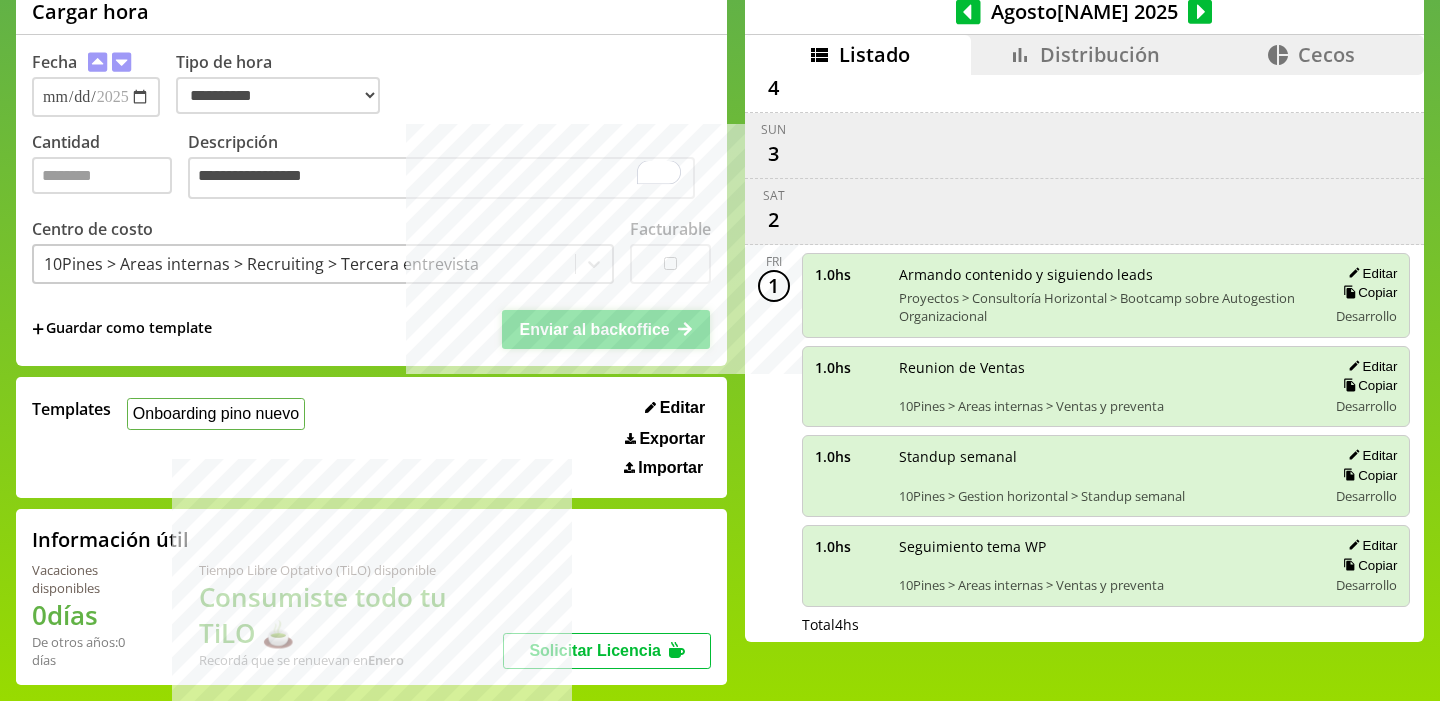 click on "Enviar al backoffice" at bounding box center [606, 329] 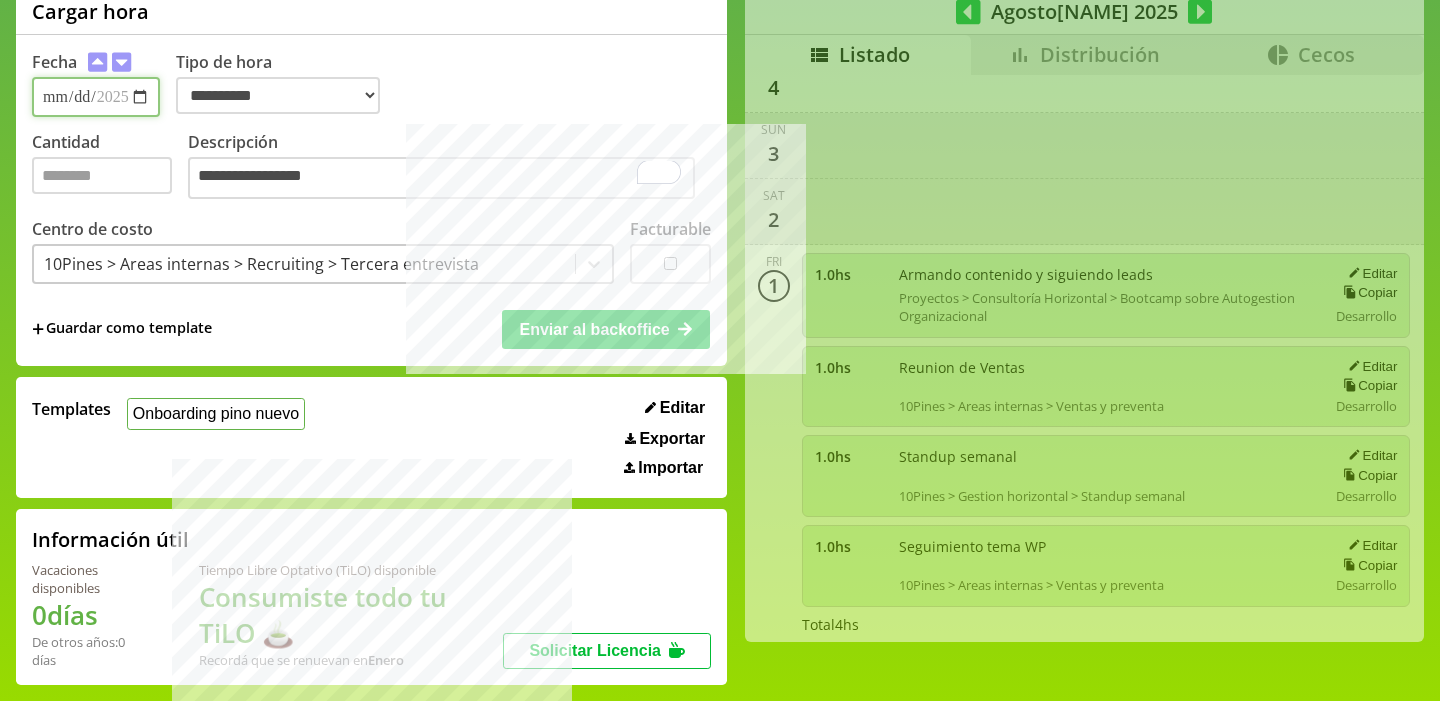 type 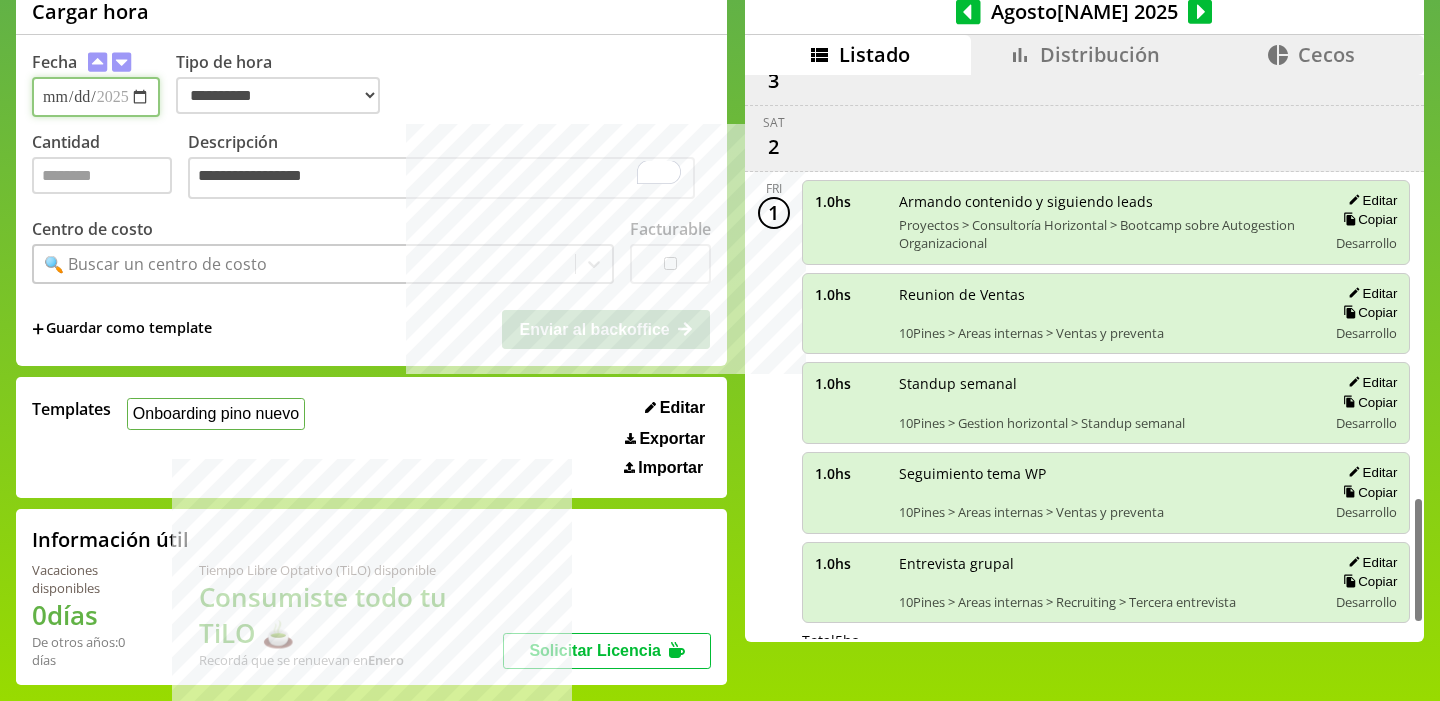 scroll, scrollTop: 1954, scrollLeft: 0, axis: vertical 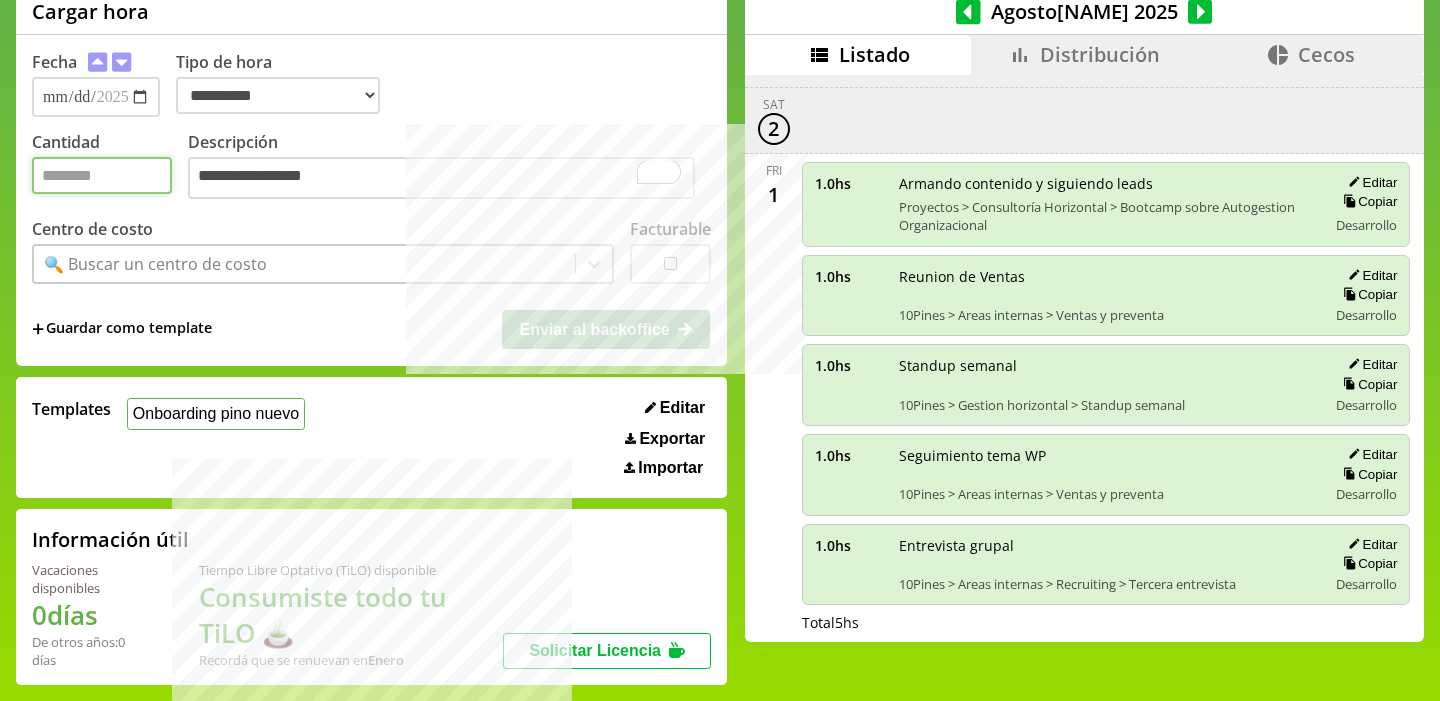 click on "Cantidad" at bounding box center [102, 175] 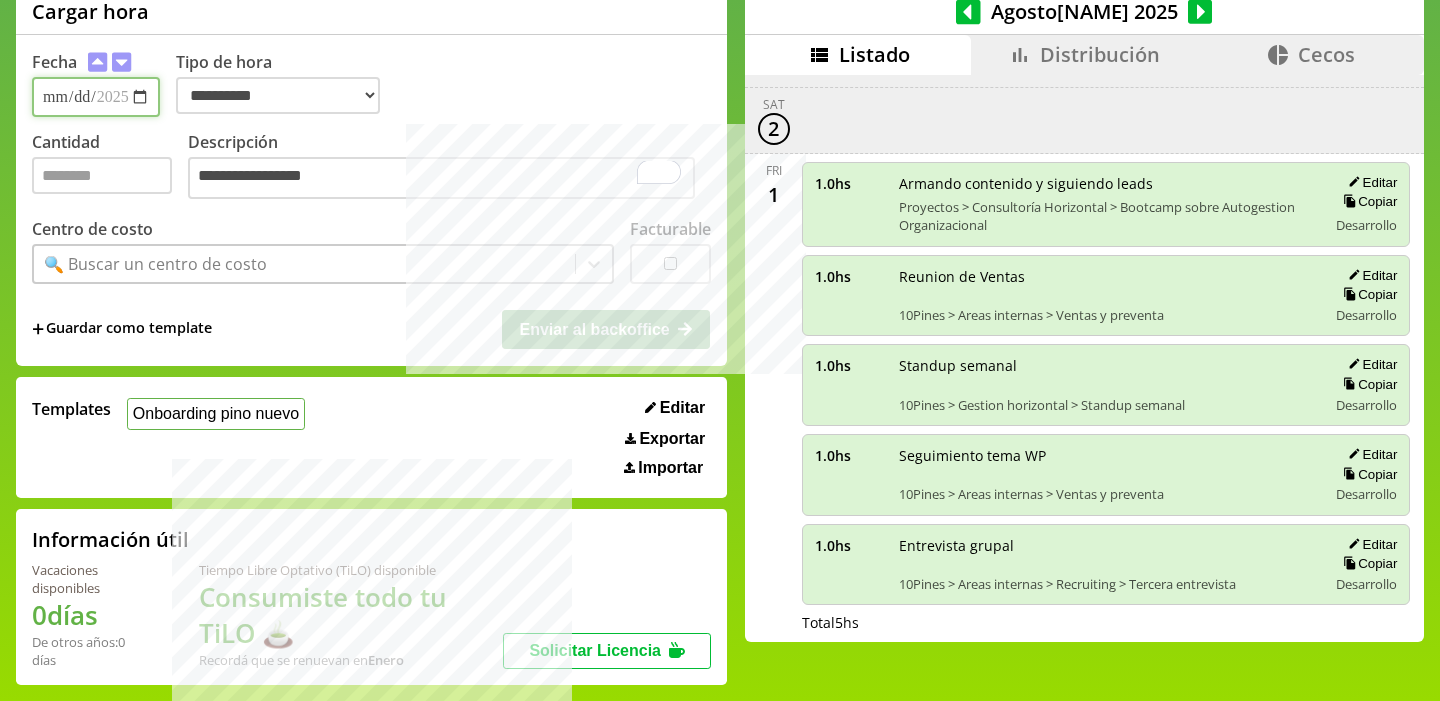 type on "**********" 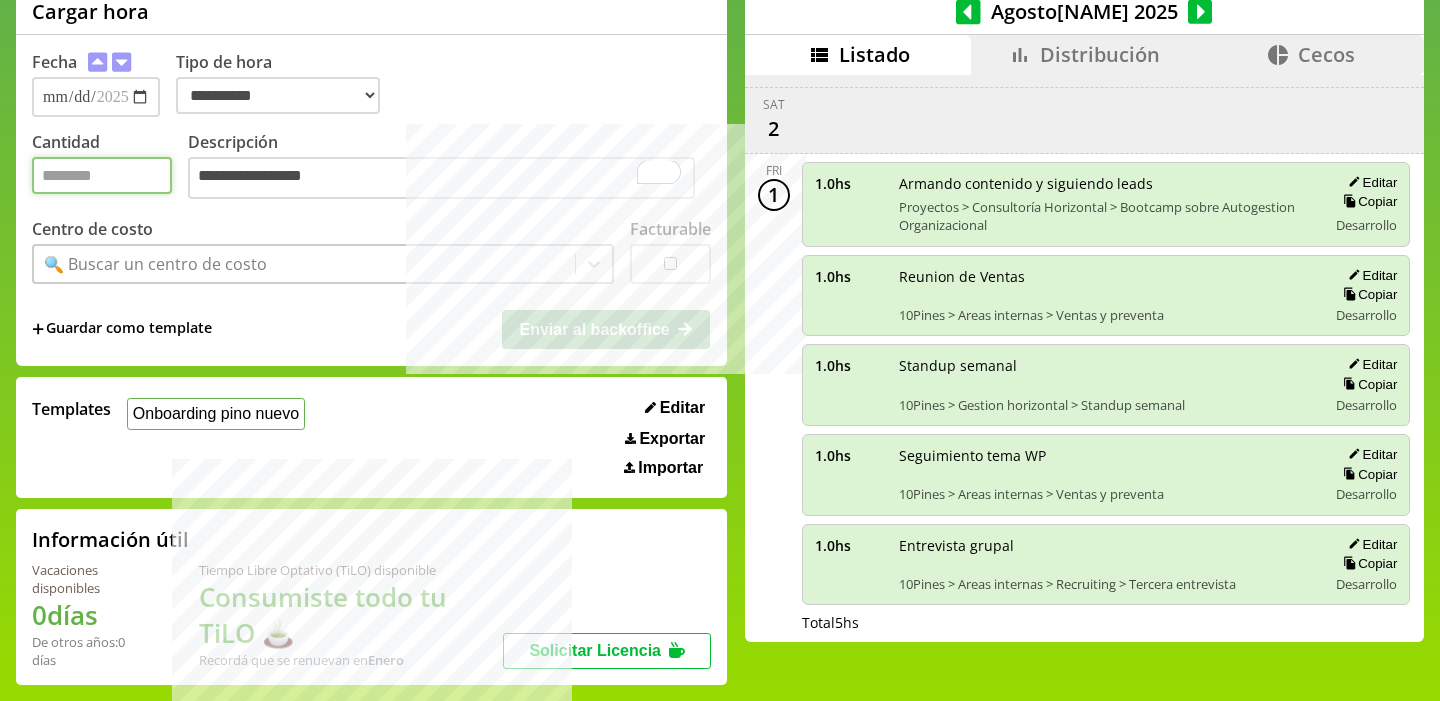 type on "*" 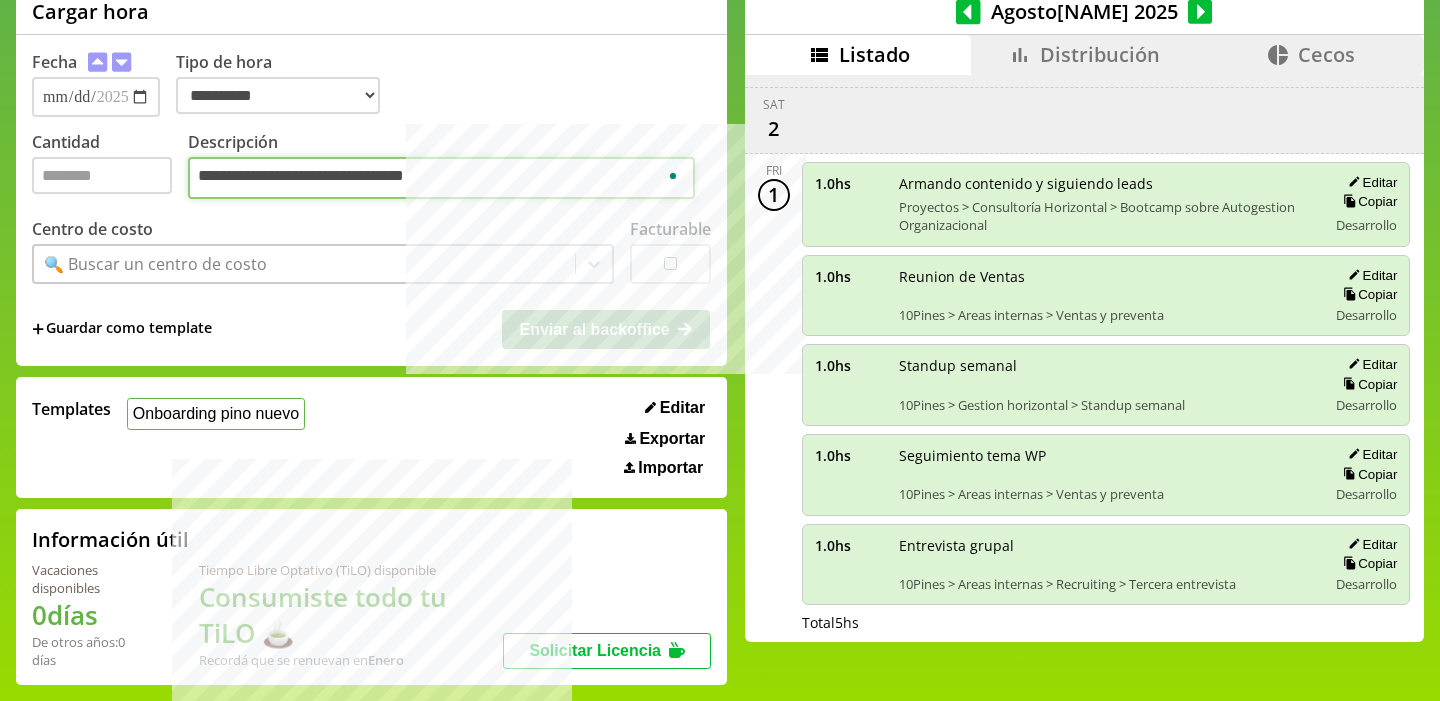 type on "**********" 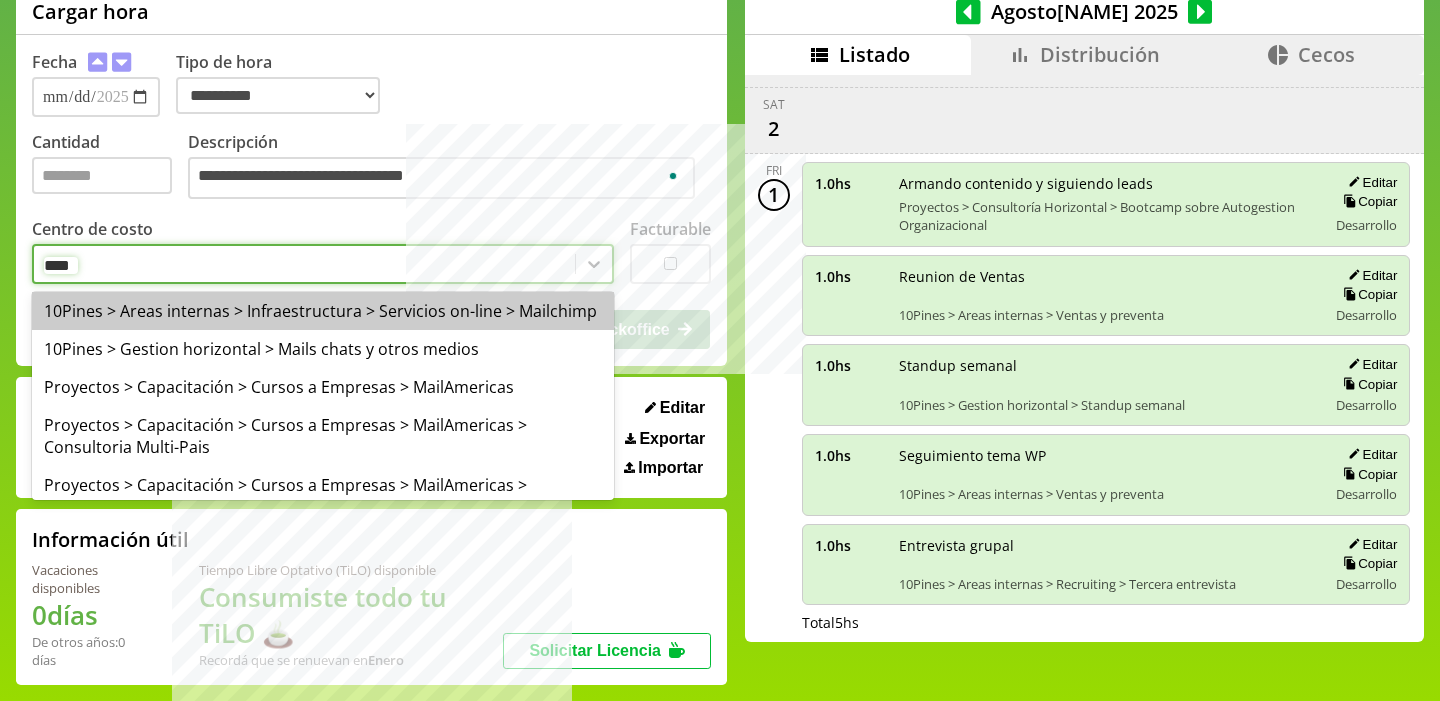 type on "*****" 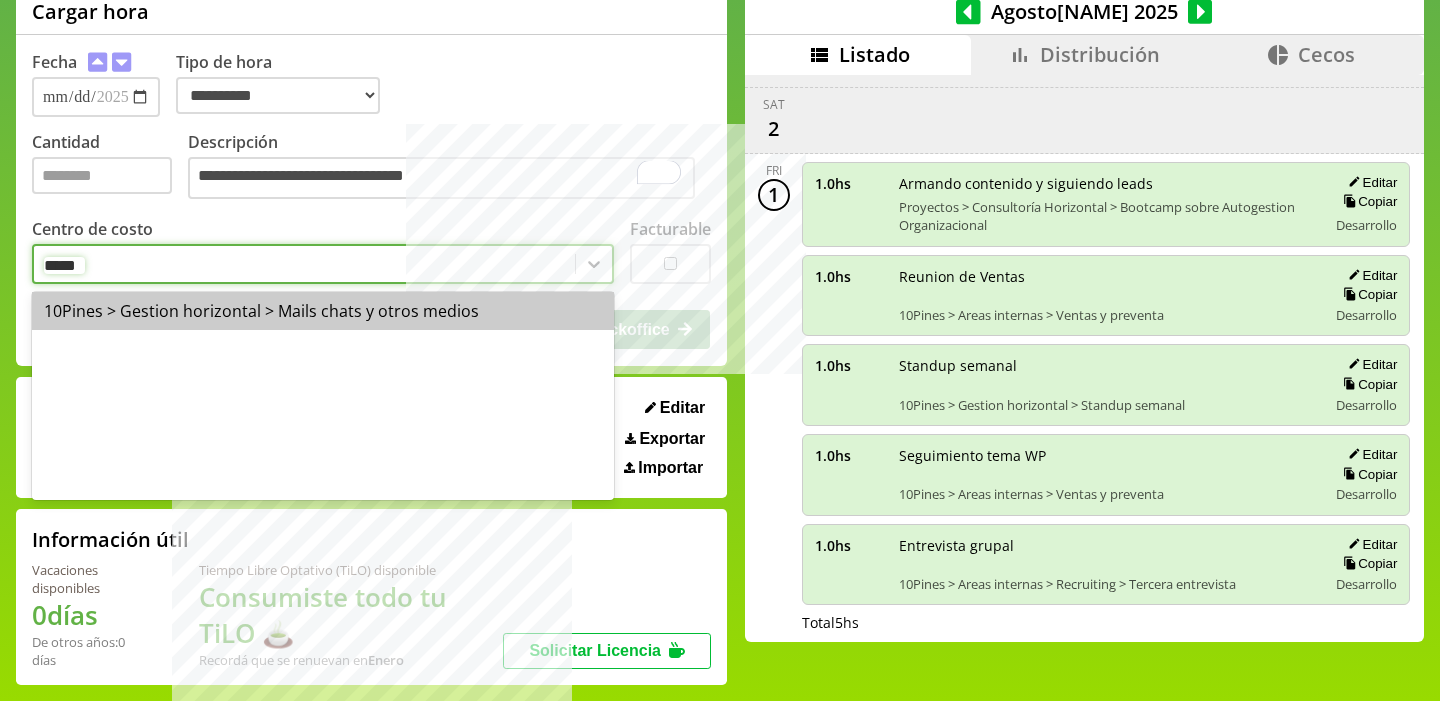 type 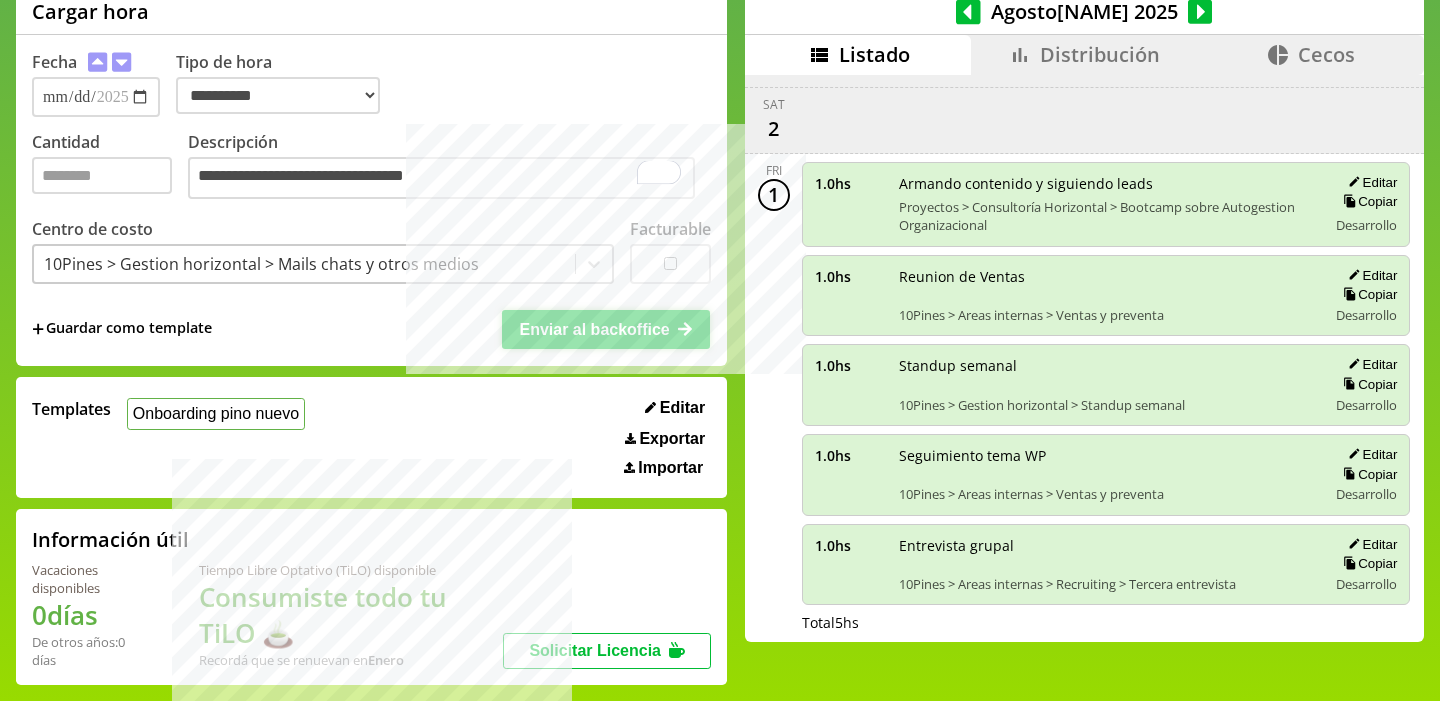 click 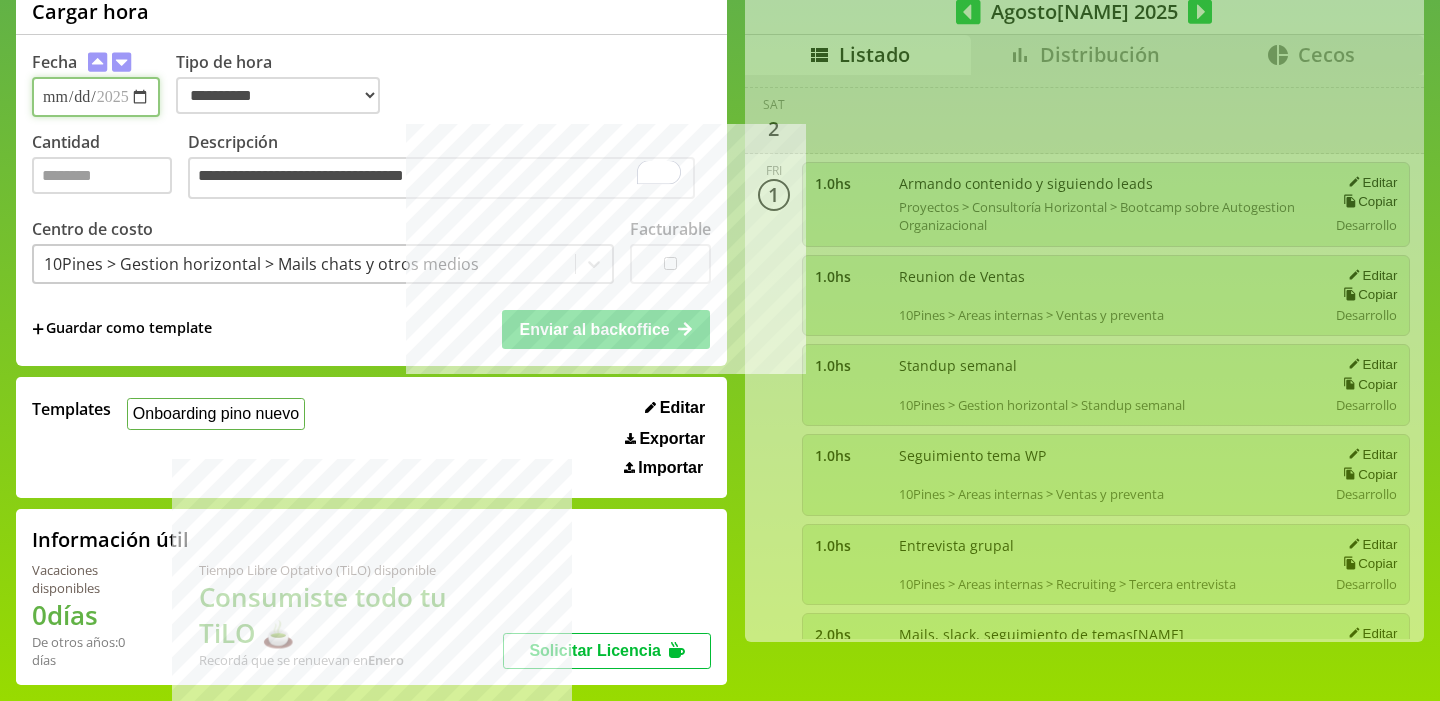 type 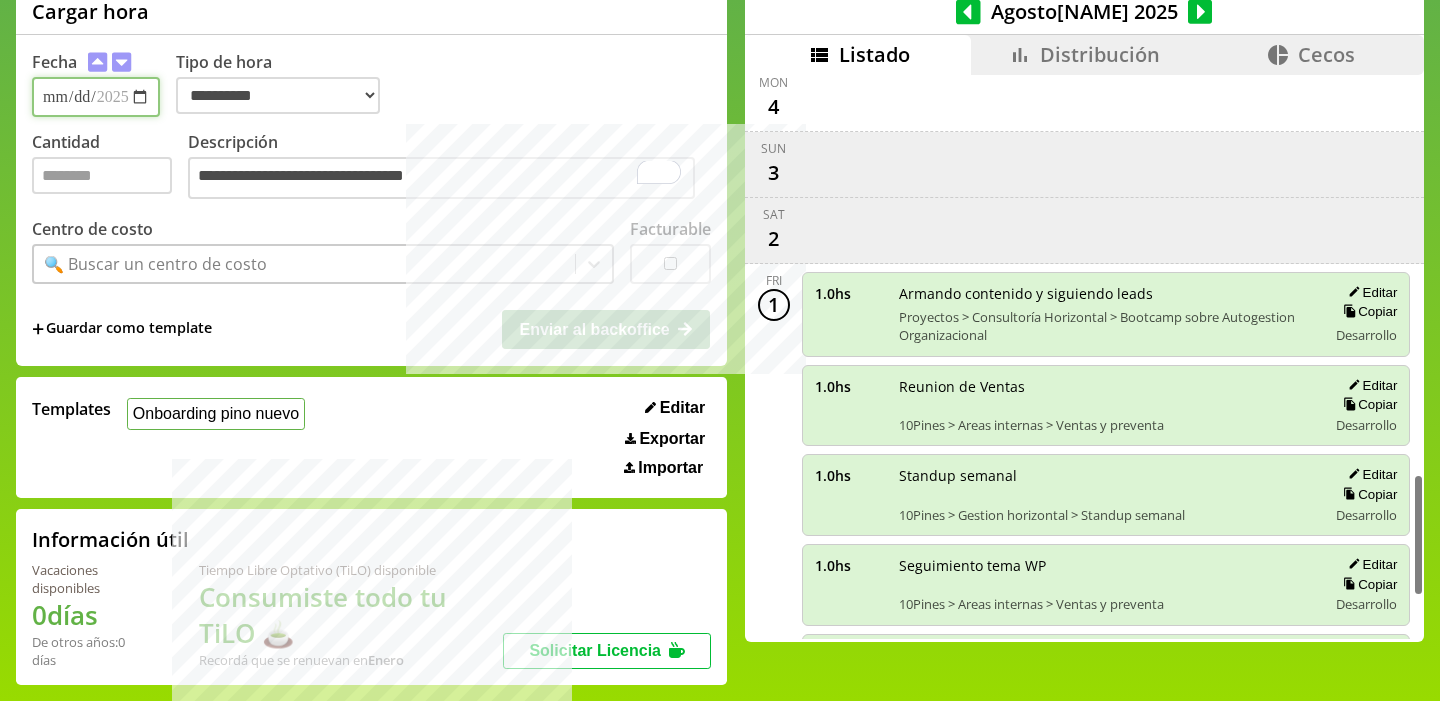 scroll, scrollTop: 1786, scrollLeft: 0, axis: vertical 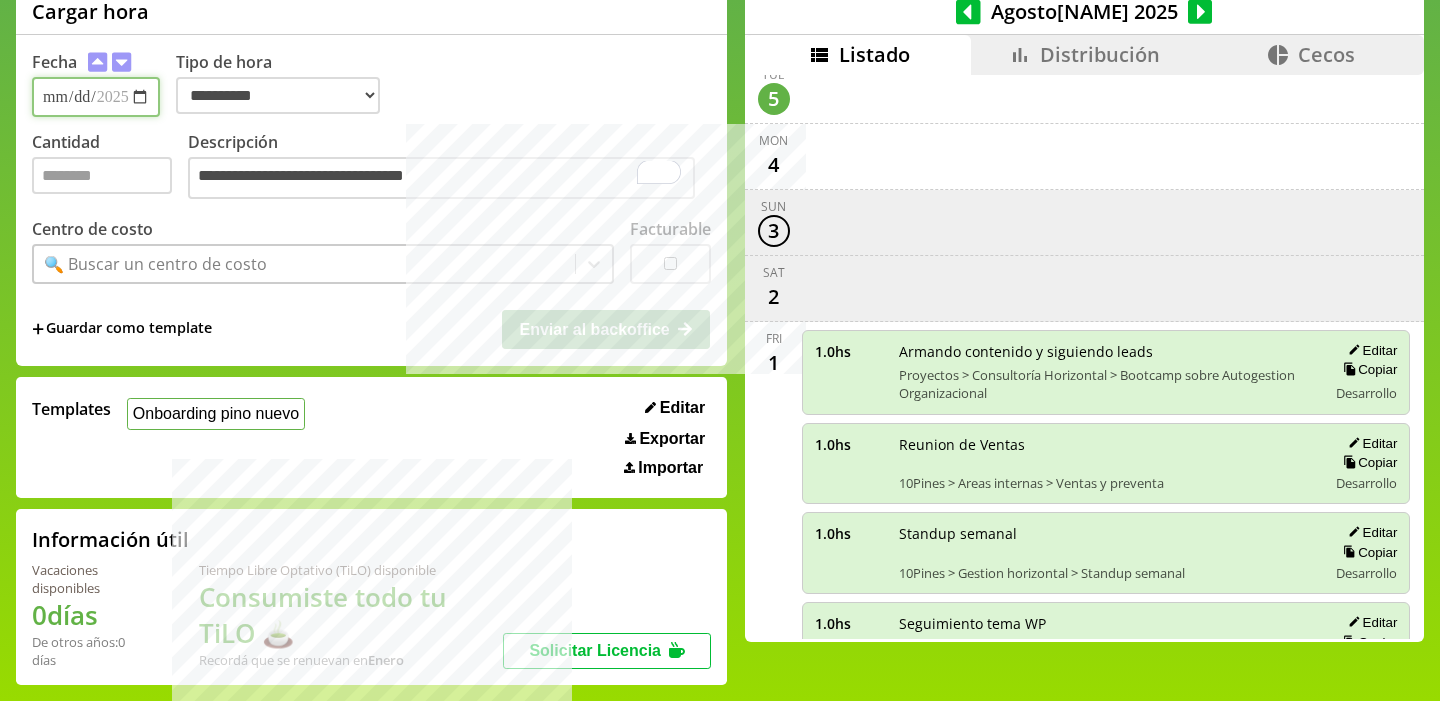 type on "**********" 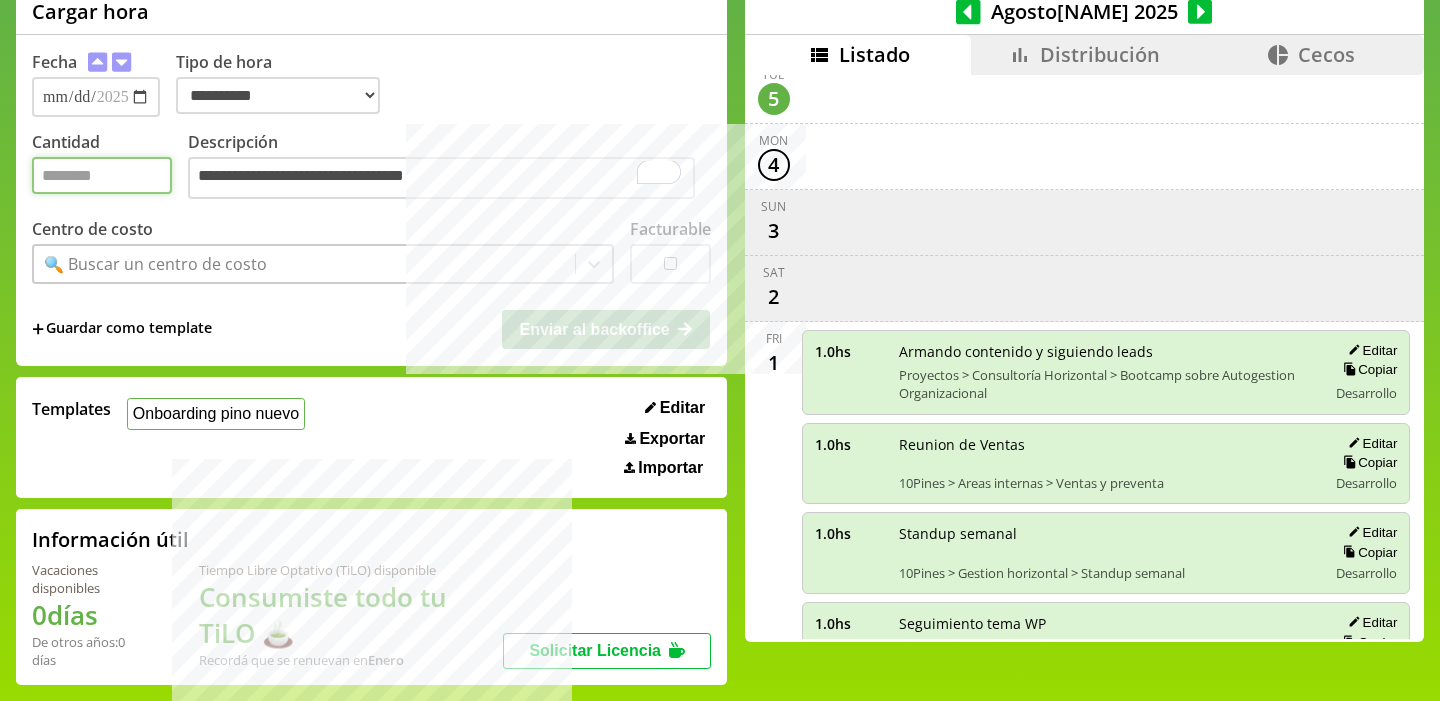 click on "Cantidad" at bounding box center (102, 175) 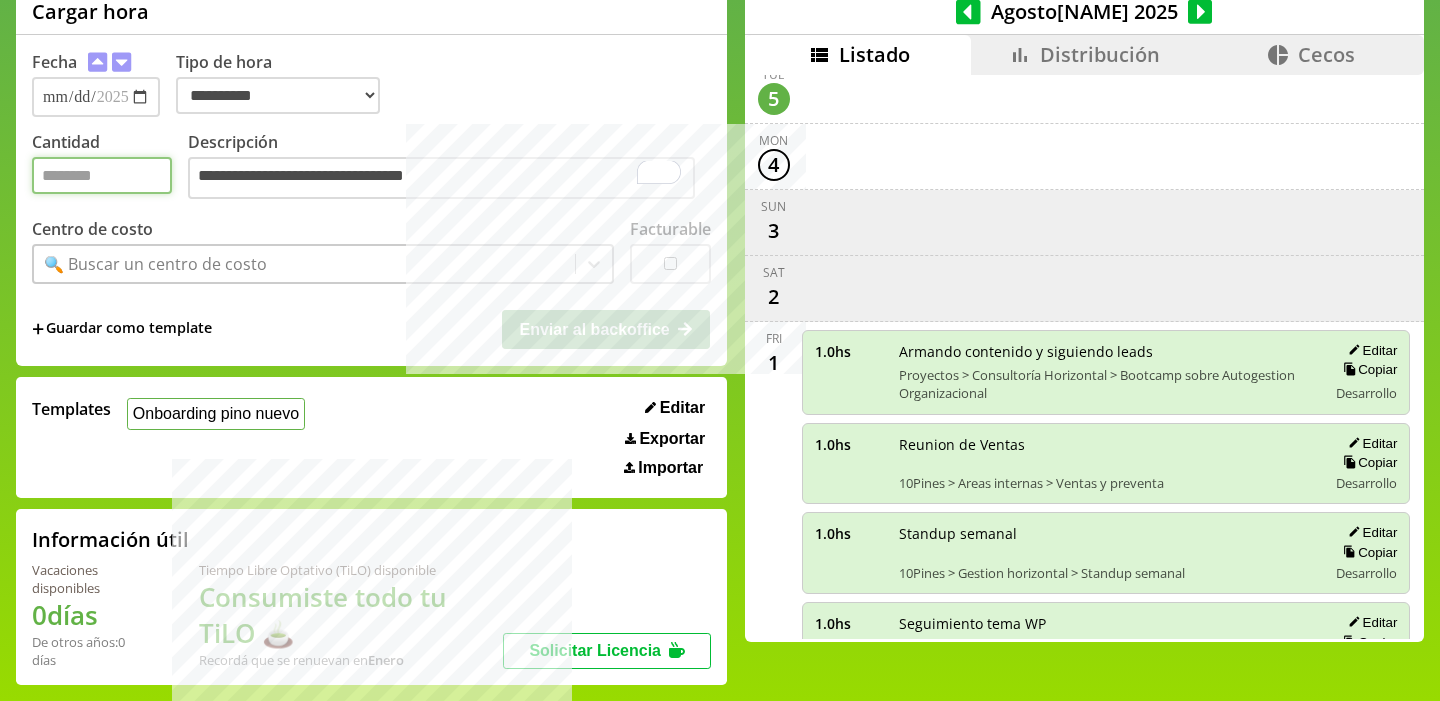 type on "*" 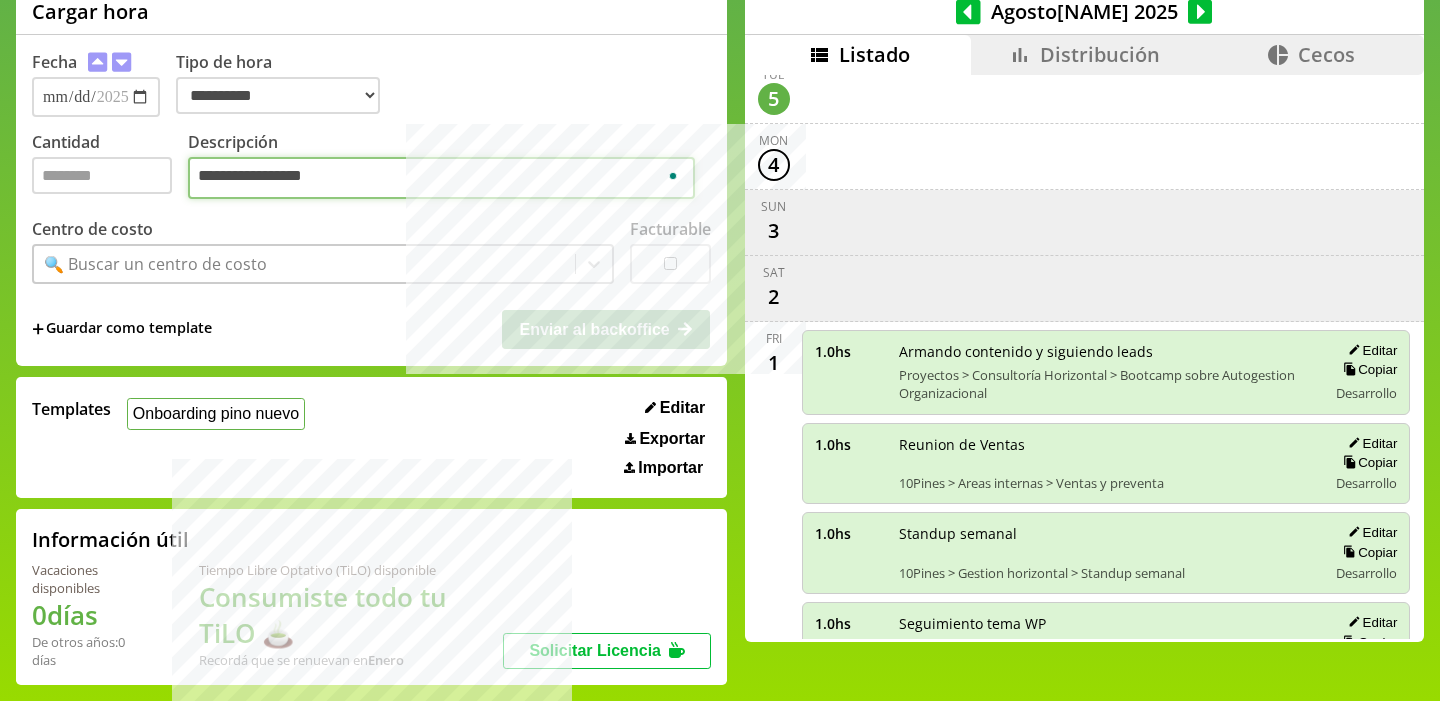 type on "**********" 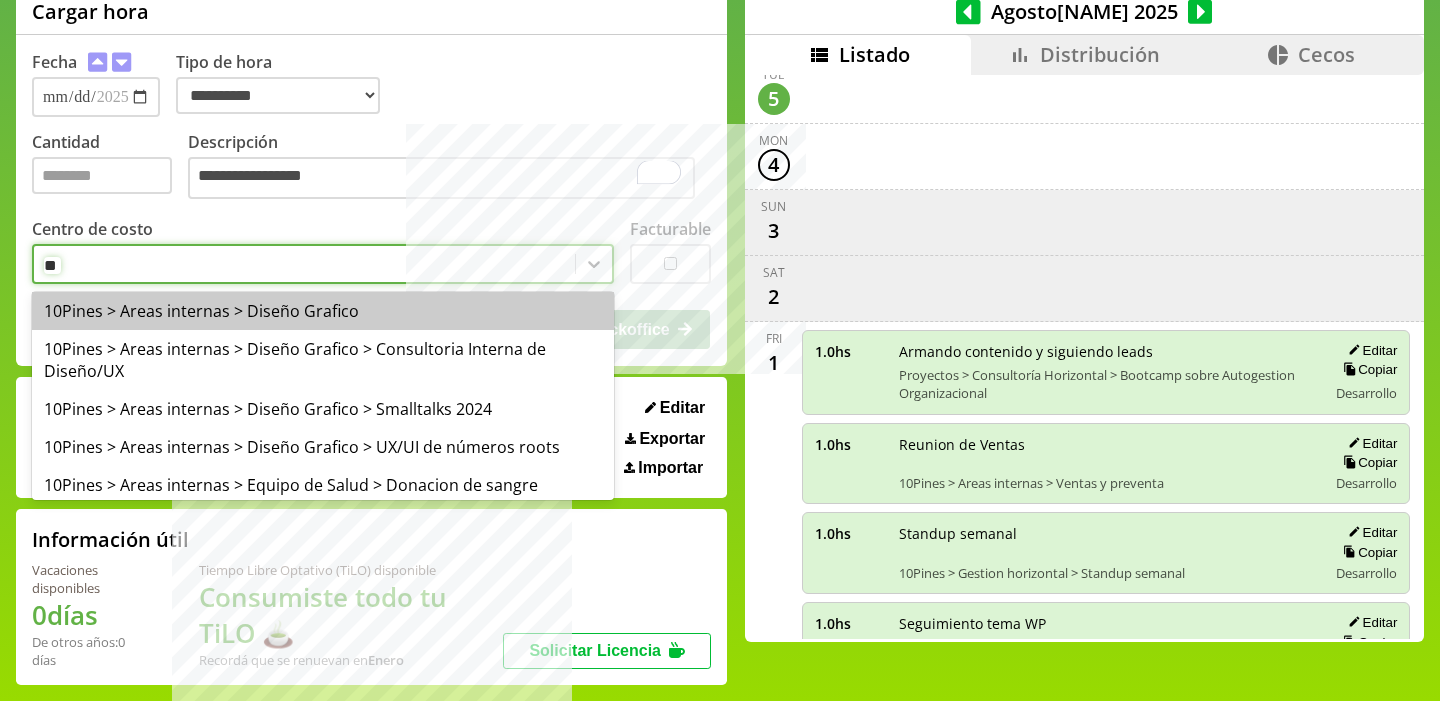 type on "*" 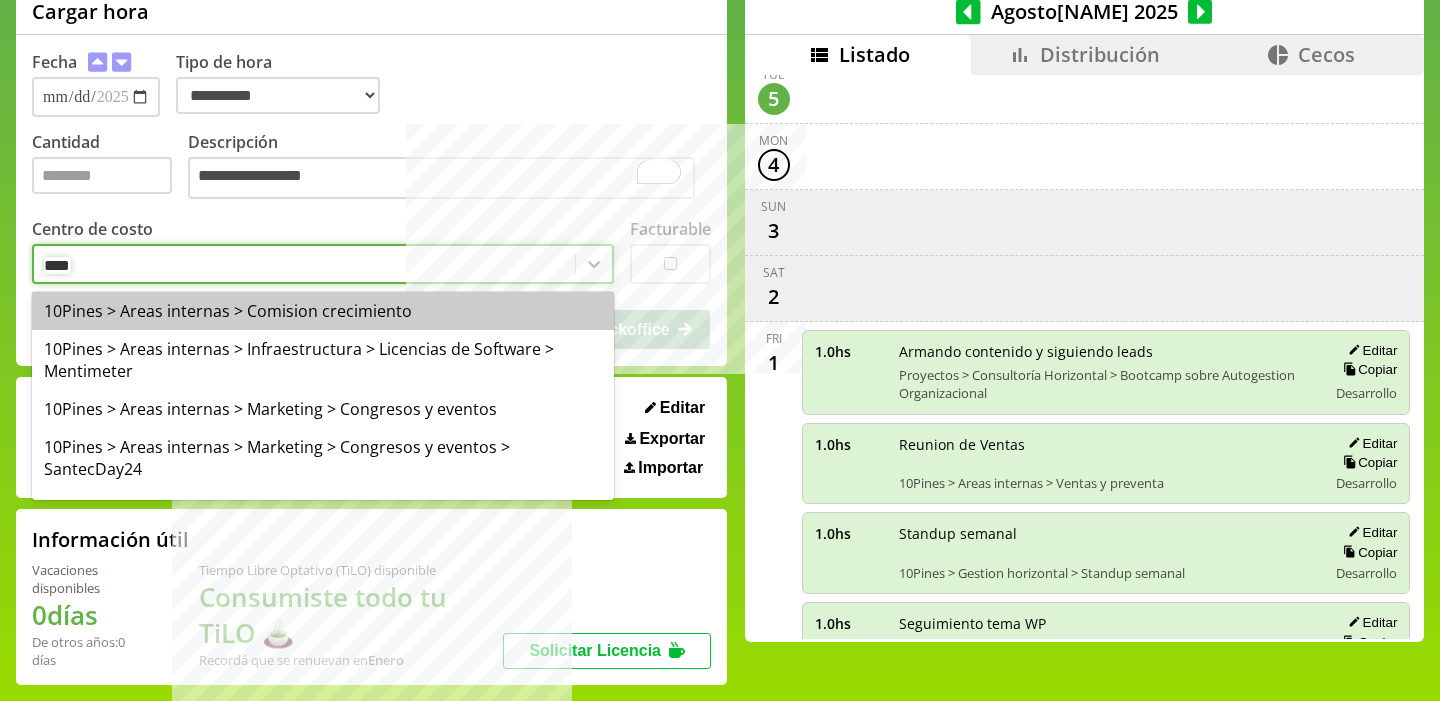 type on "*****" 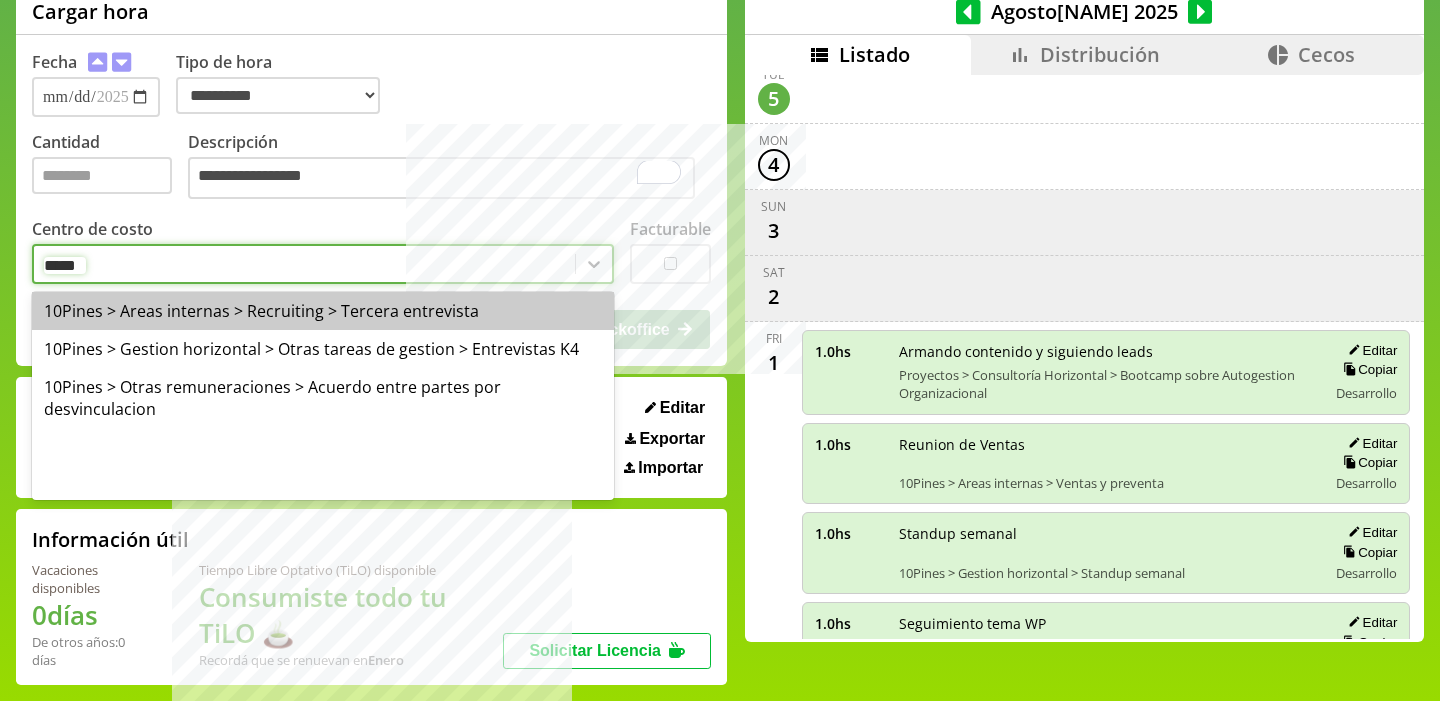 type 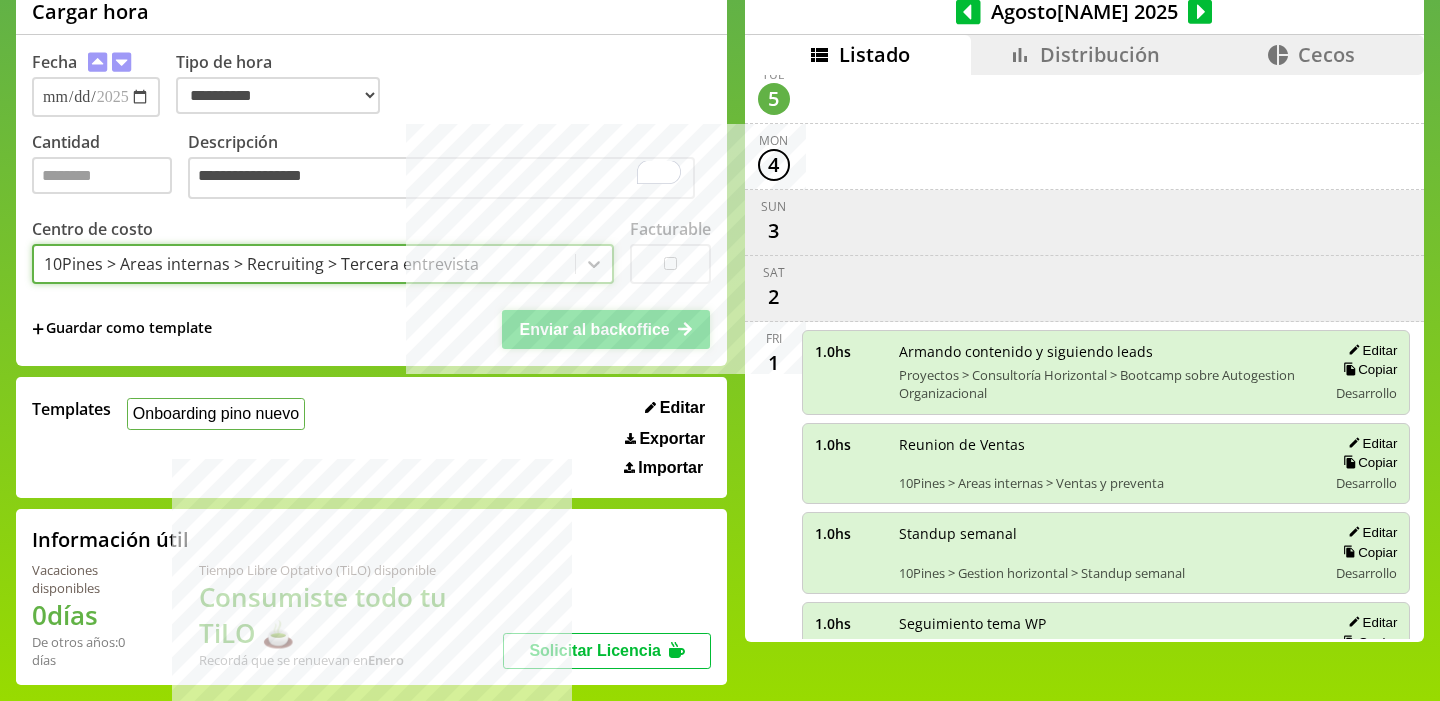 click on "Enviar al backoffice" at bounding box center [594, 329] 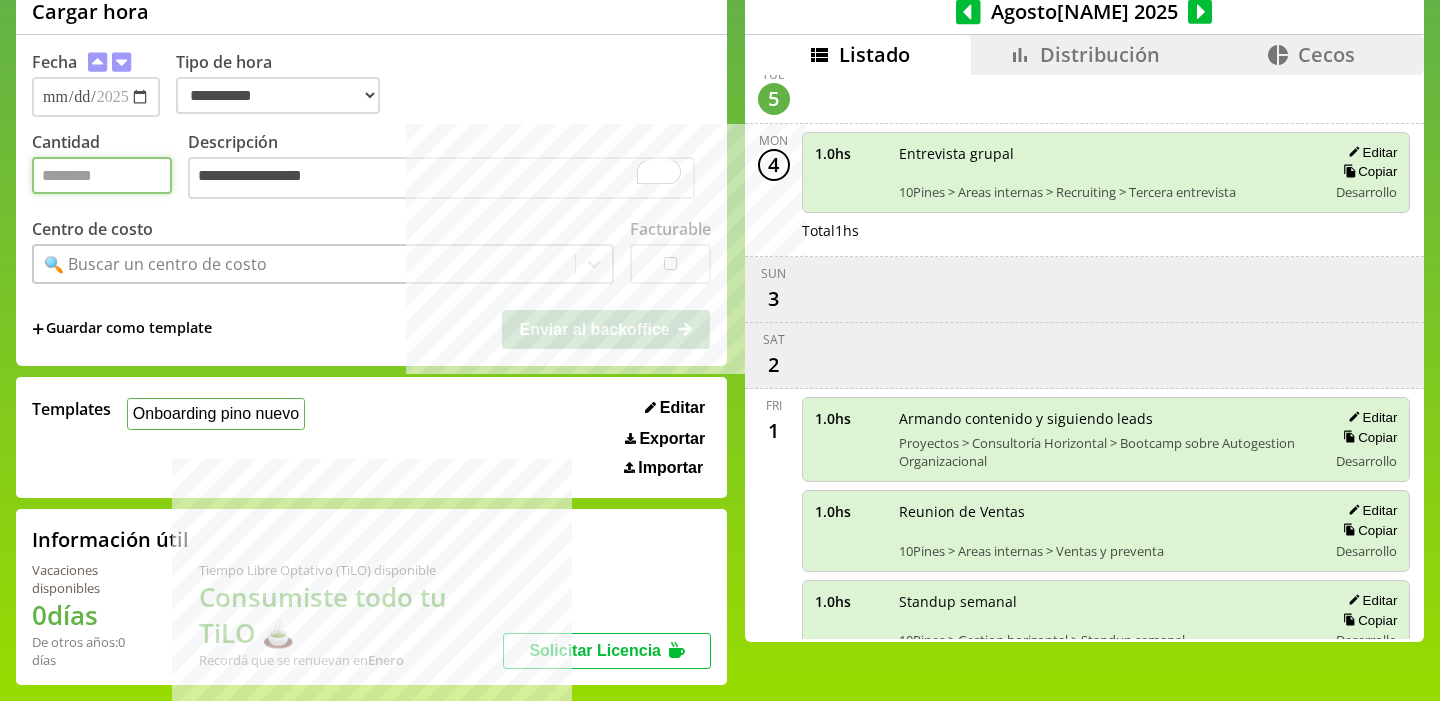 click on "Cantidad" at bounding box center (102, 175) 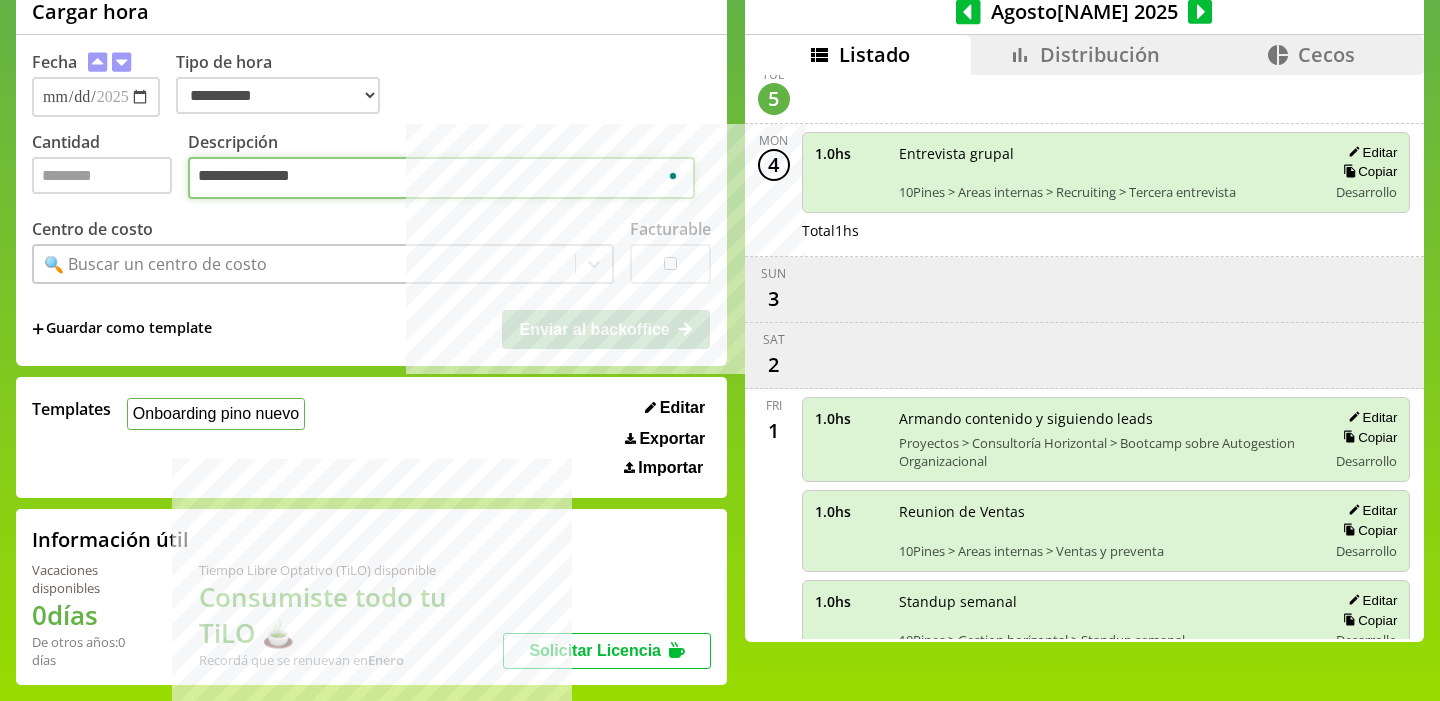 type on "**********" 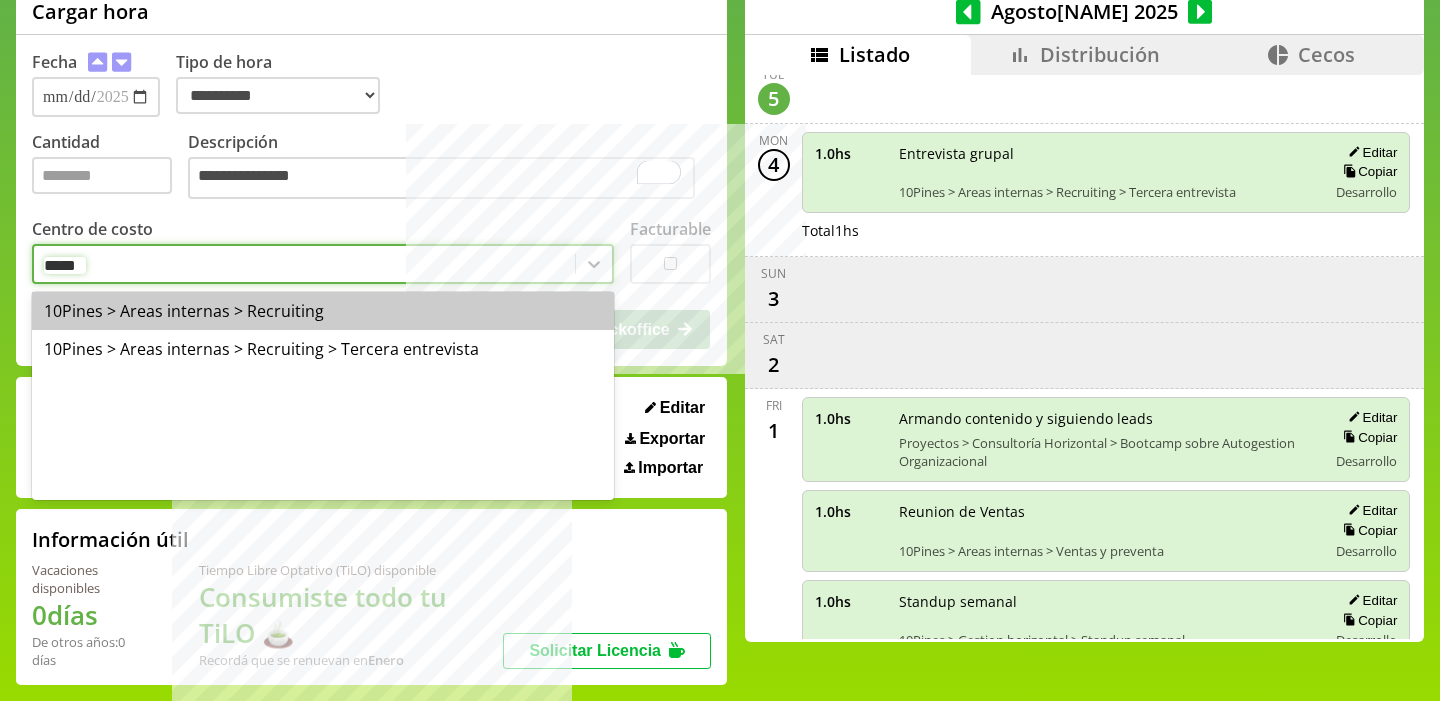 type on "******" 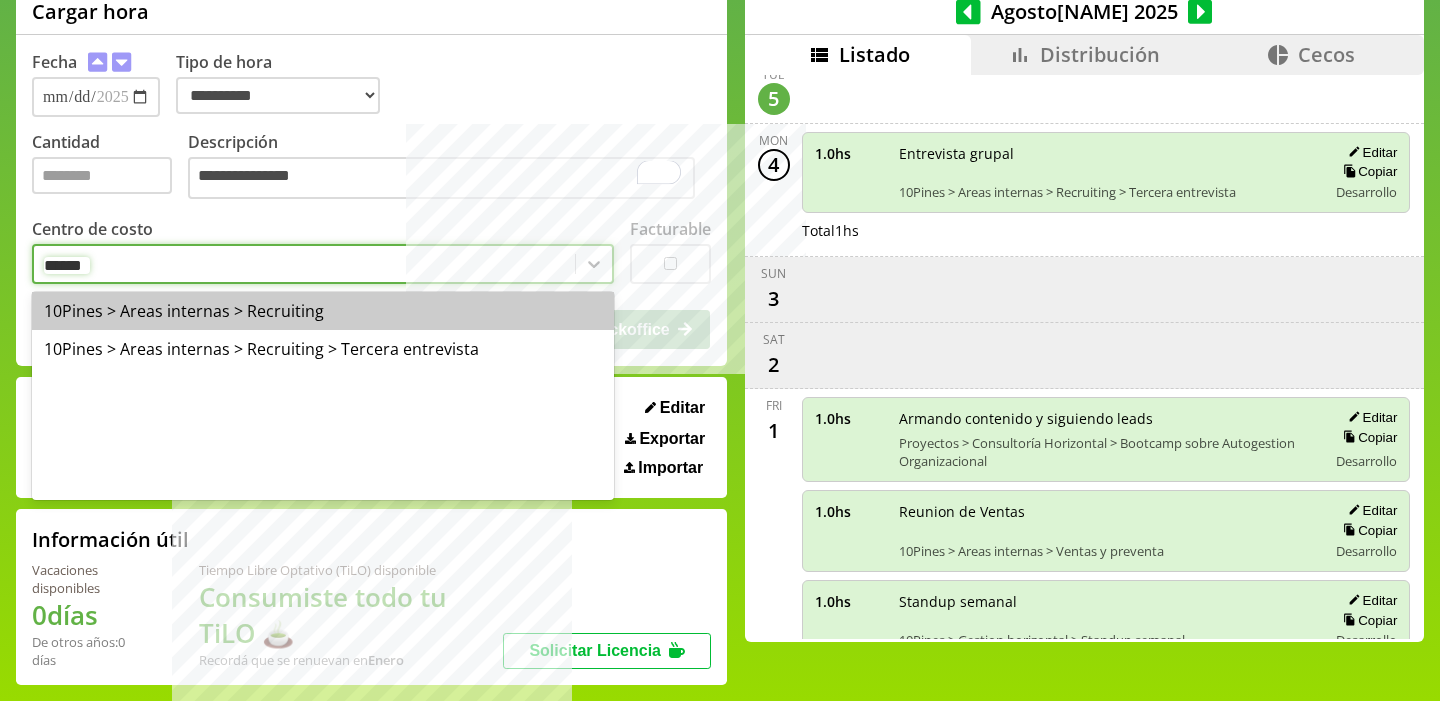 type 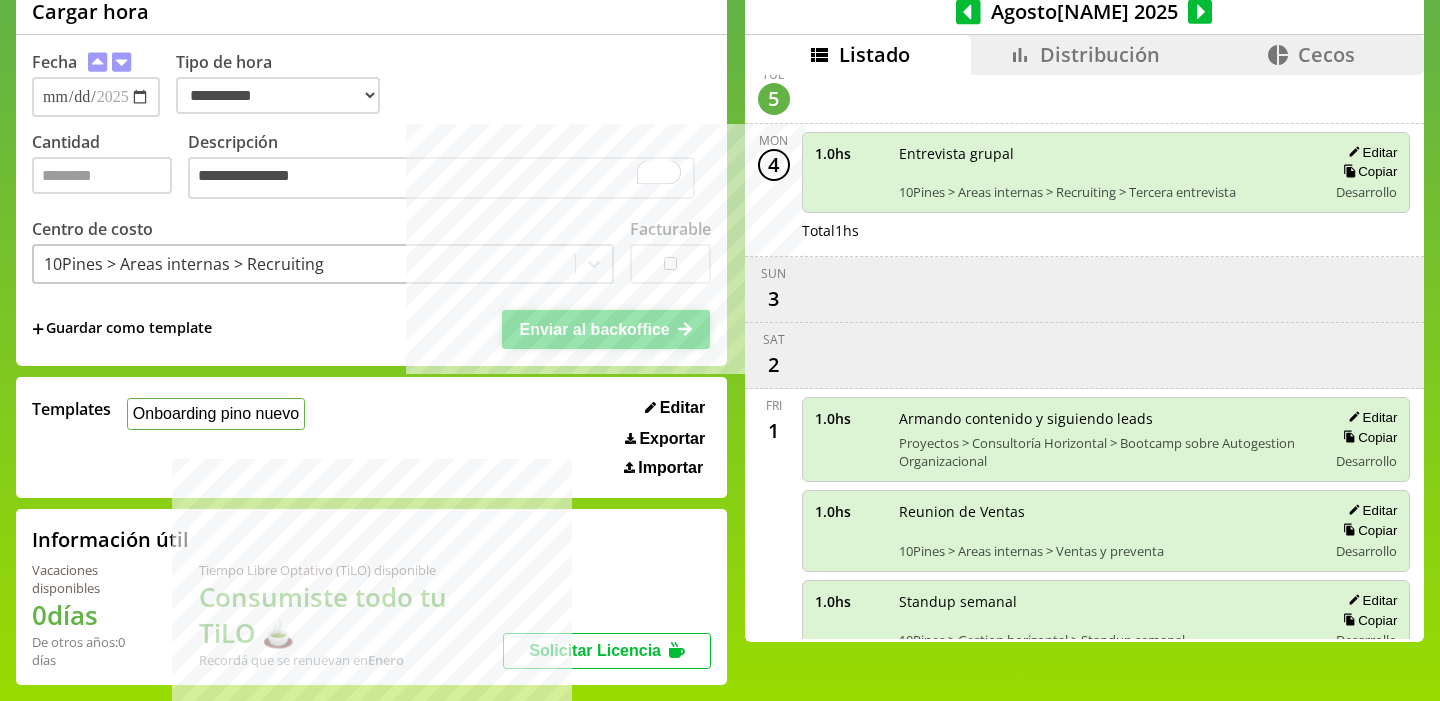 click on "Enviar al backoffice" at bounding box center (594, 329) 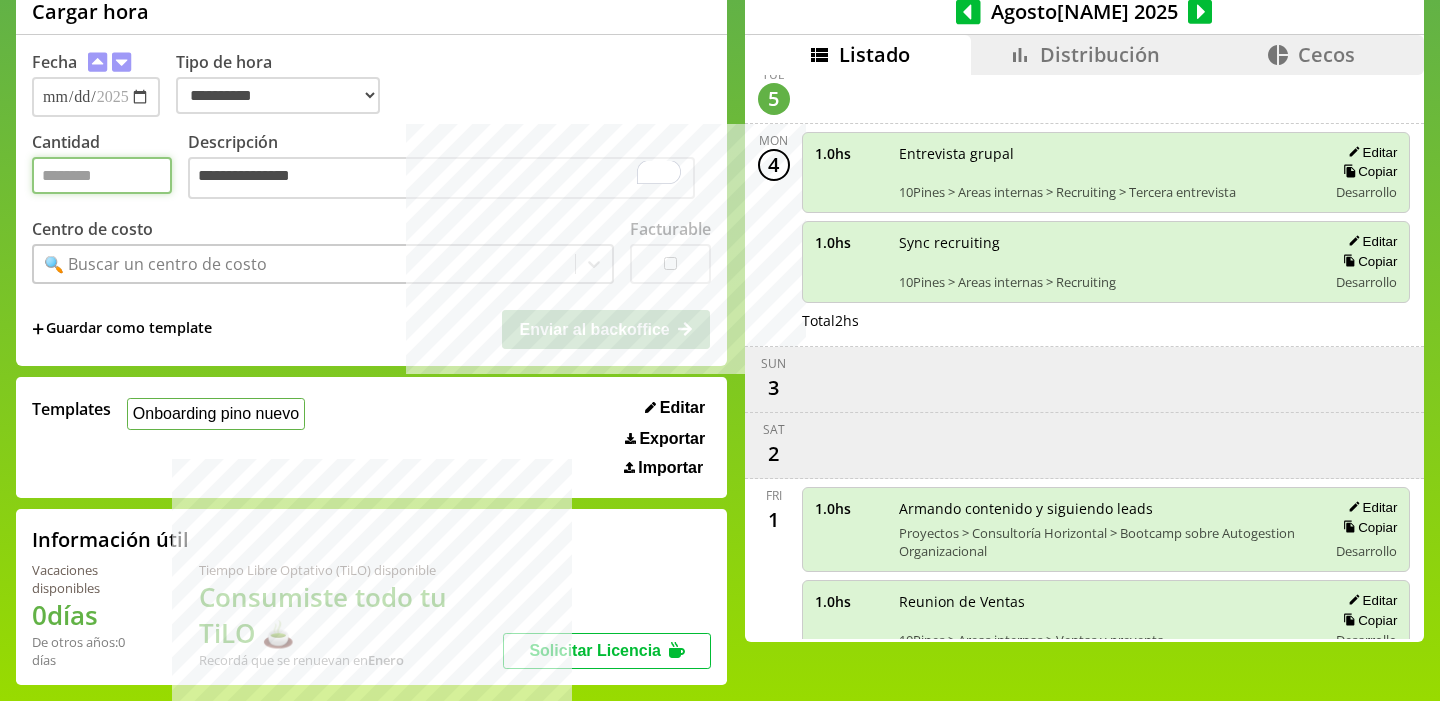 click on "Cantidad" at bounding box center (102, 175) 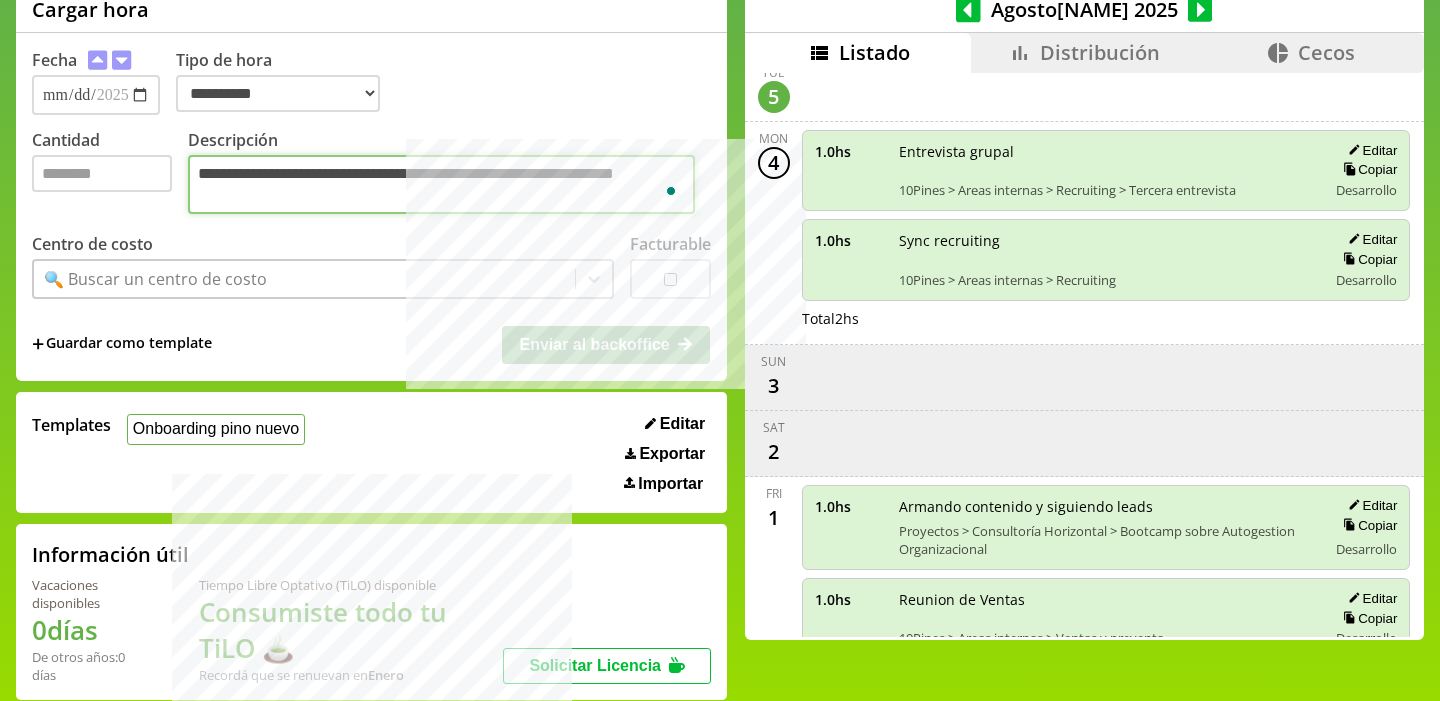 type on "**********" 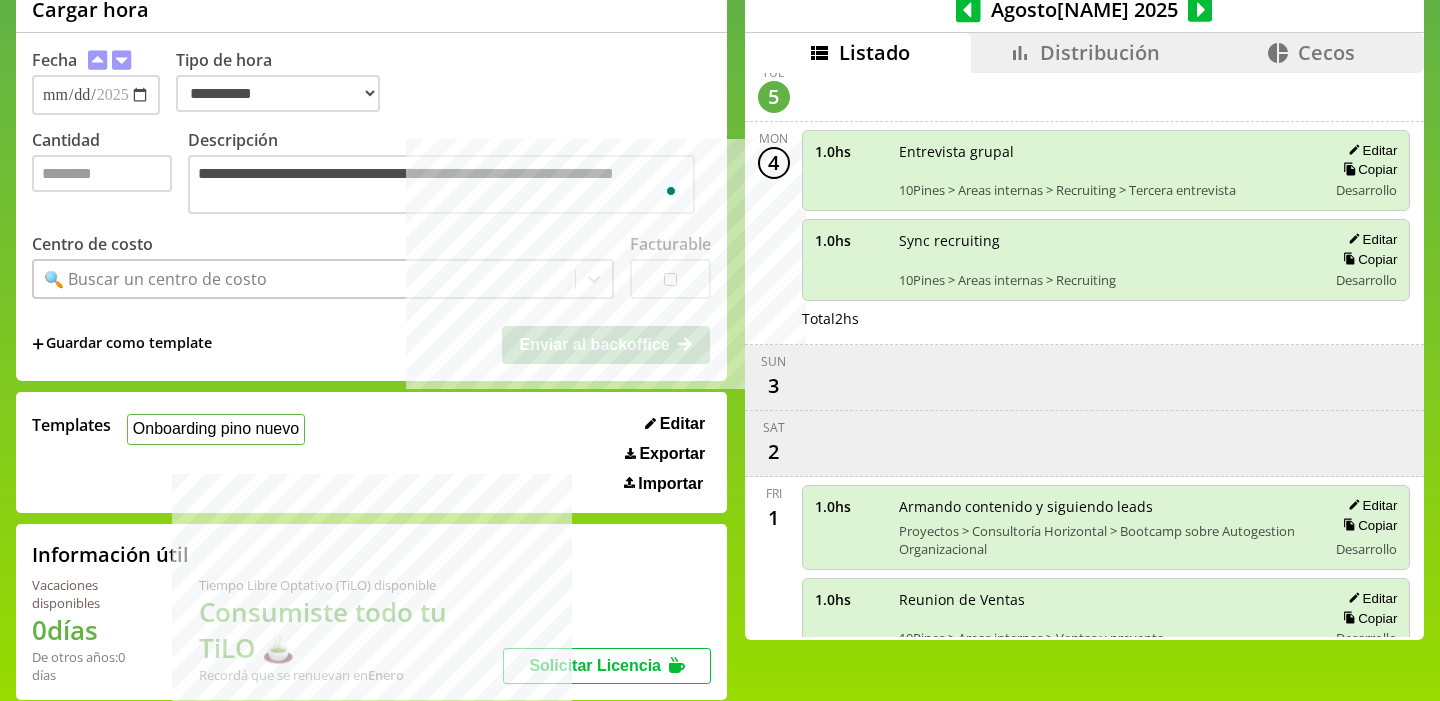 click on "🔍 Buscar un centro de costo" at bounding box center (155, 279) 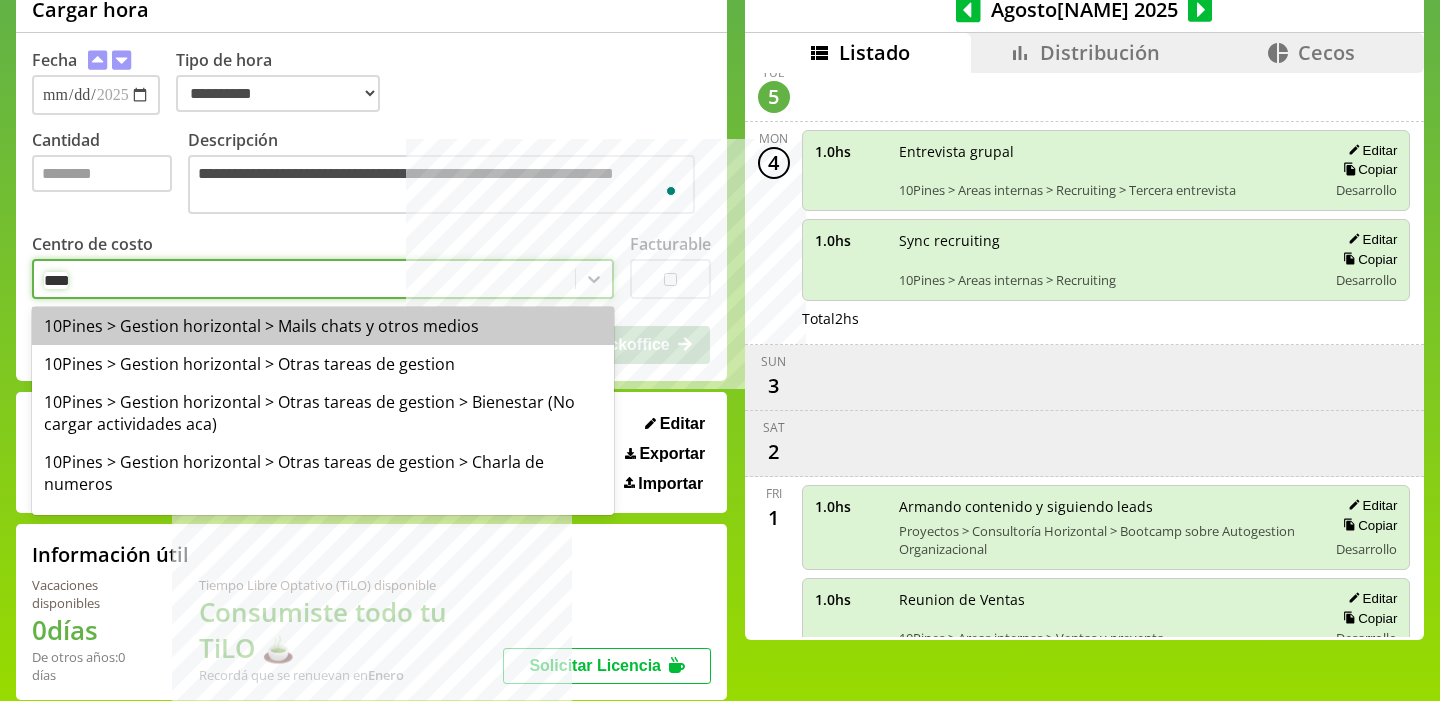type on "*****" 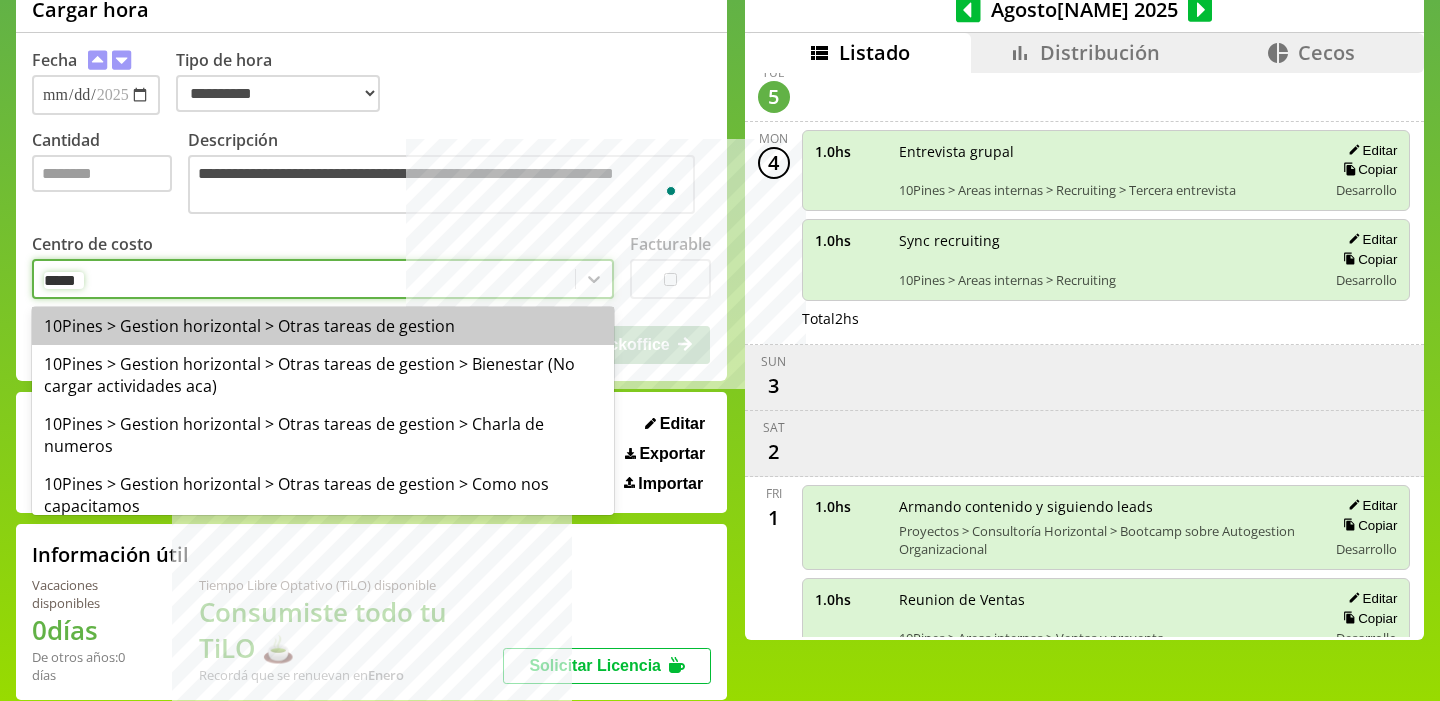 type 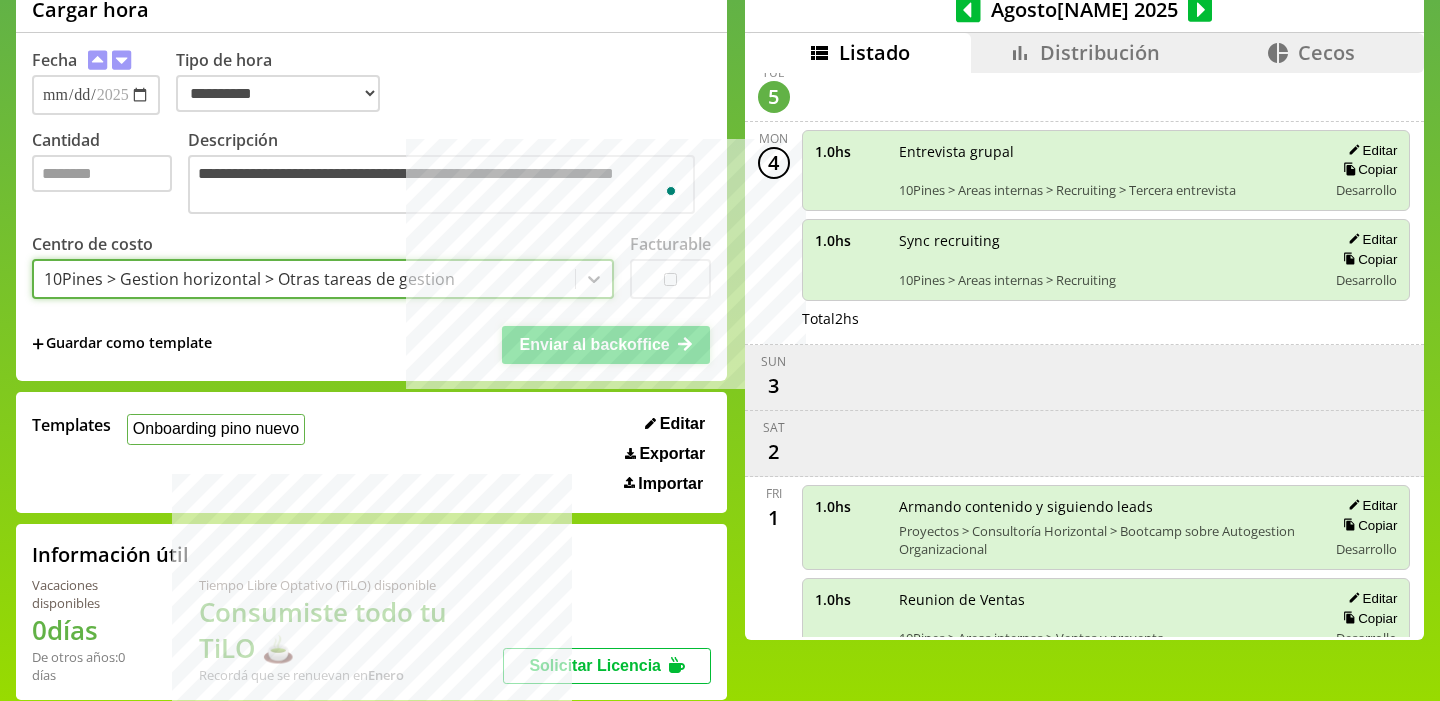 click on "Enviar al backoffice" at bounding box center (594, 344) 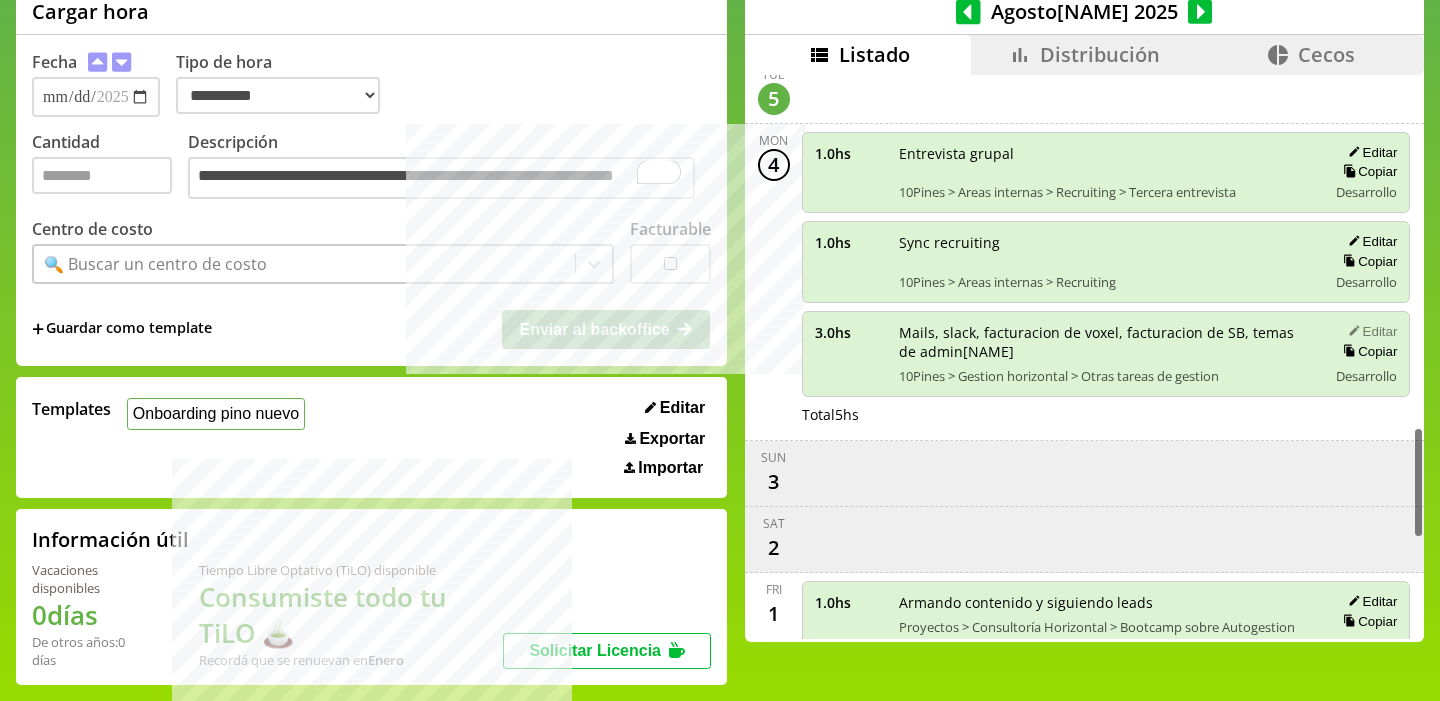 click on "Editar" at bounding box center (1369, 331) 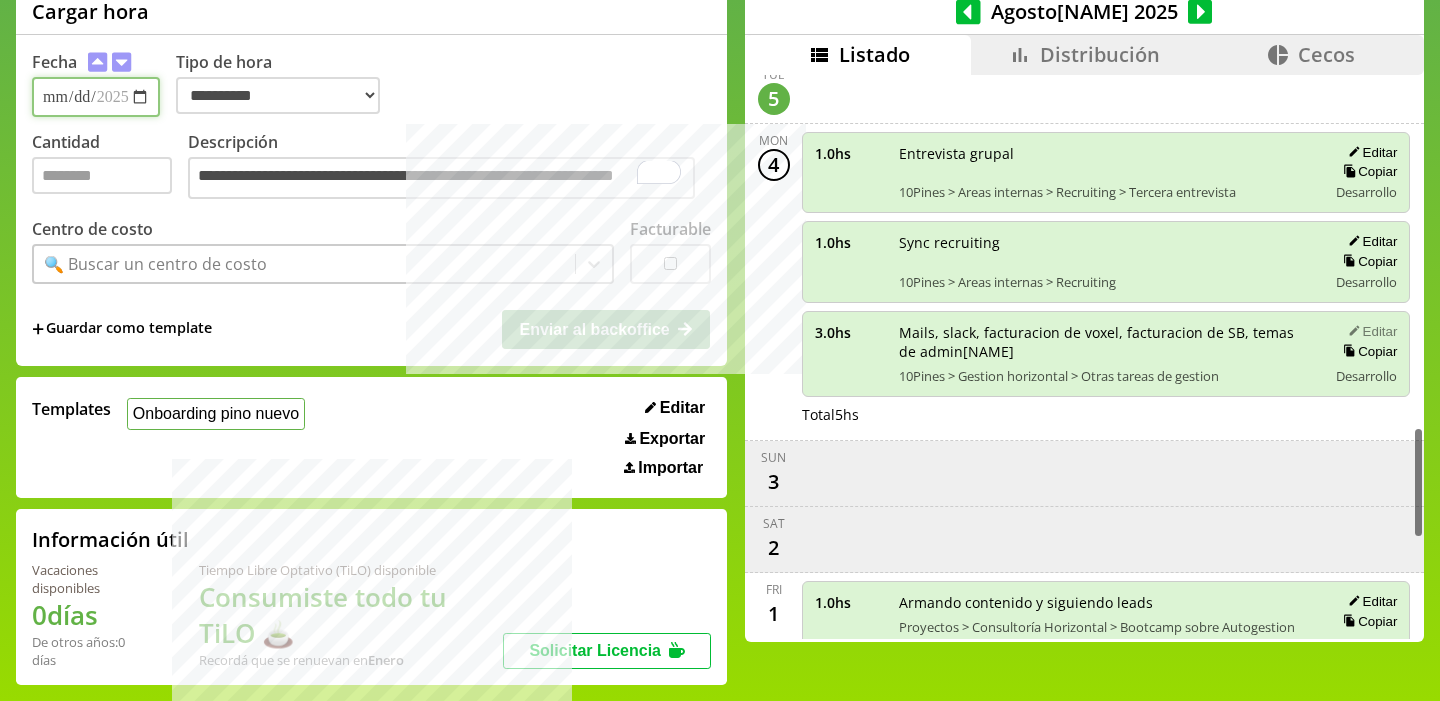 type on "*" 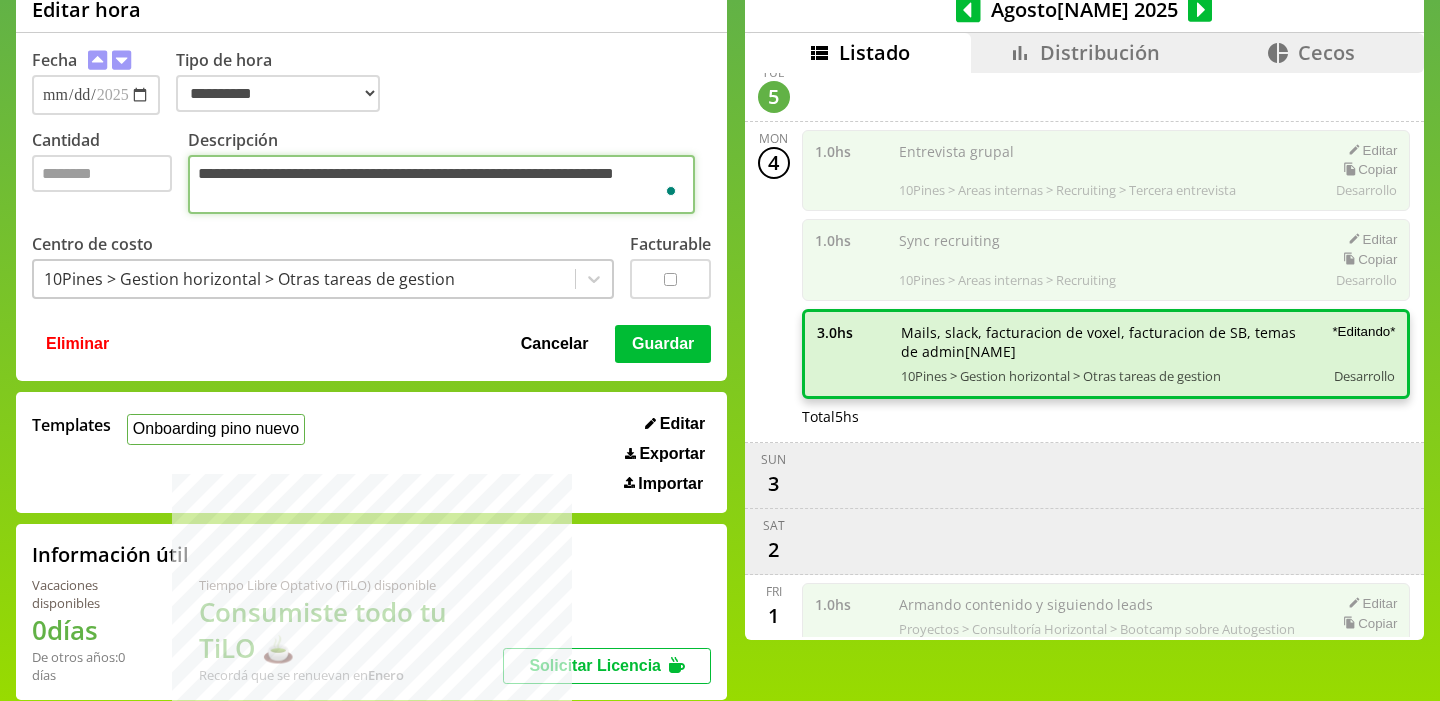 click on "**********" at bounding box center [441, 184] 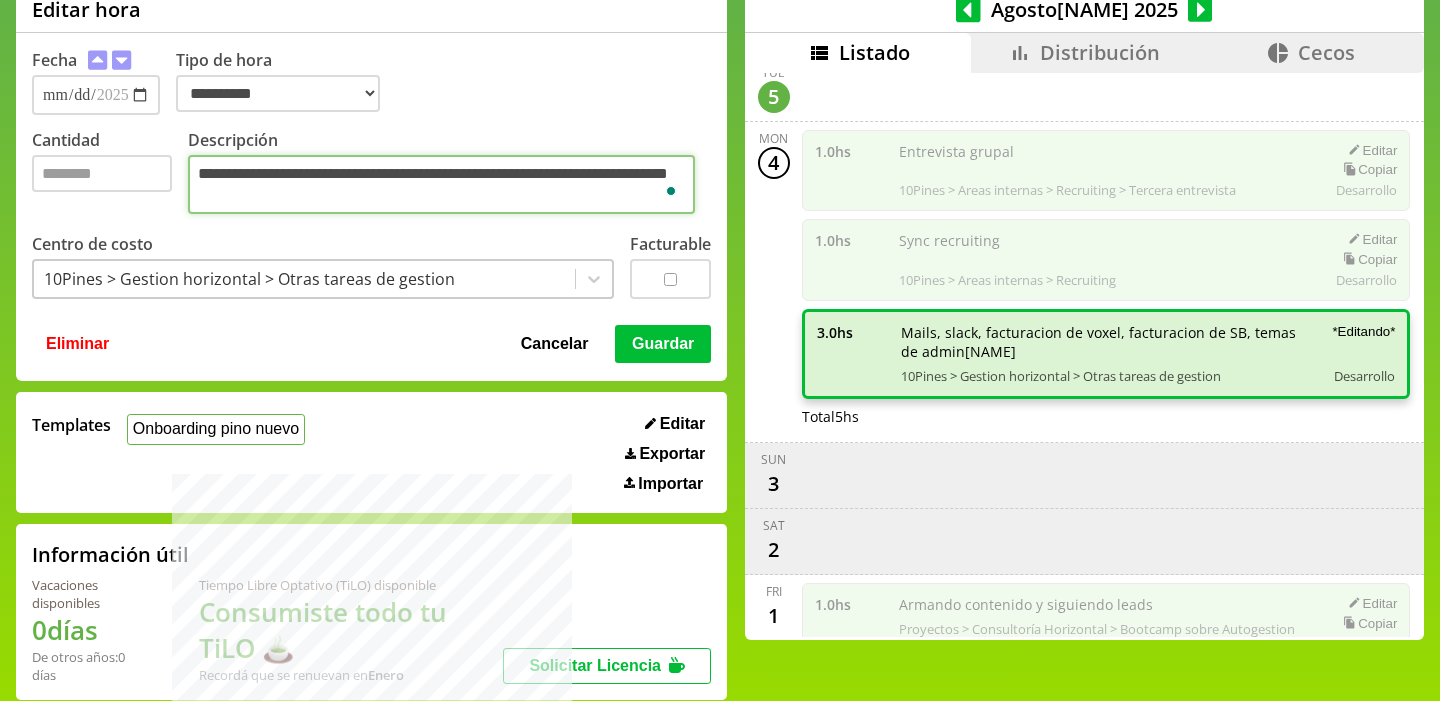 type on "**********" 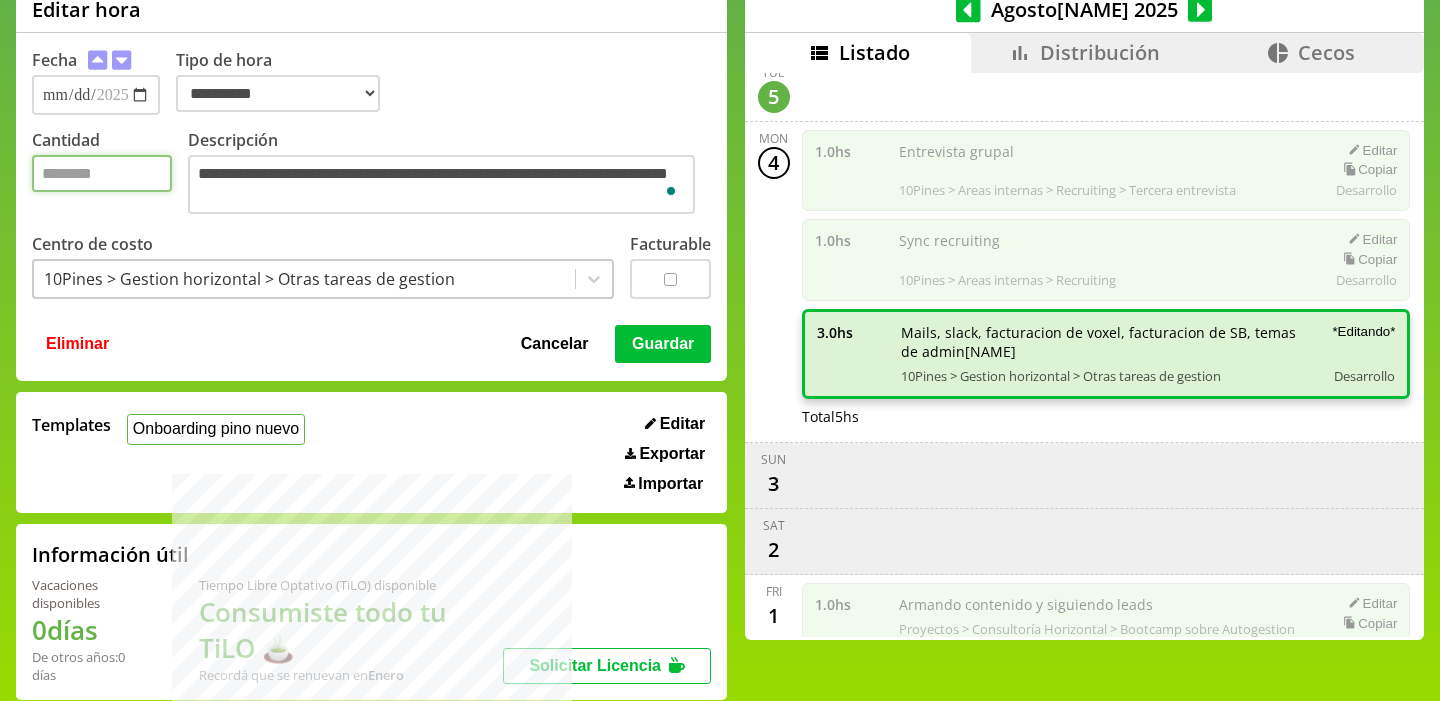 click on "*" at bounding box center [102, 173] 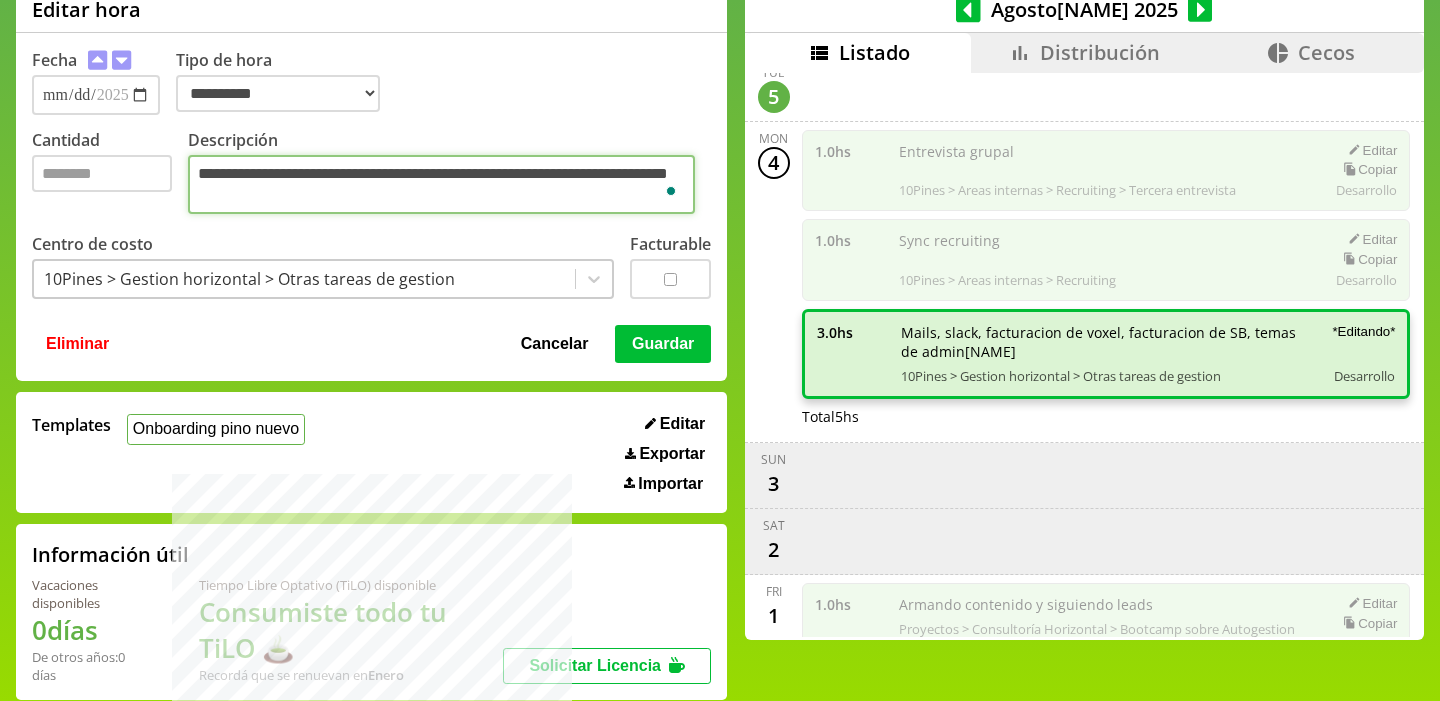 click on "**********" at bounding box center (441, 184) 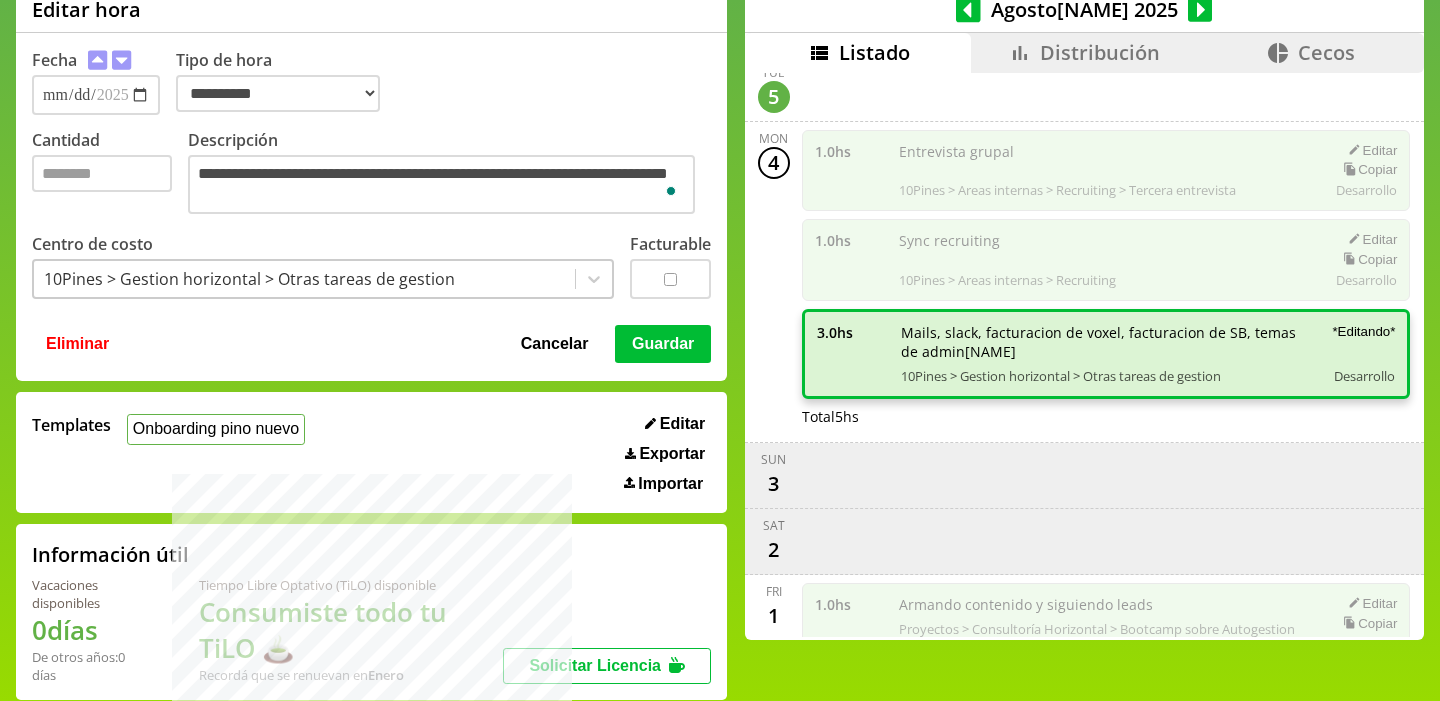 click on "Guardar" at bounding box center (663, 344) 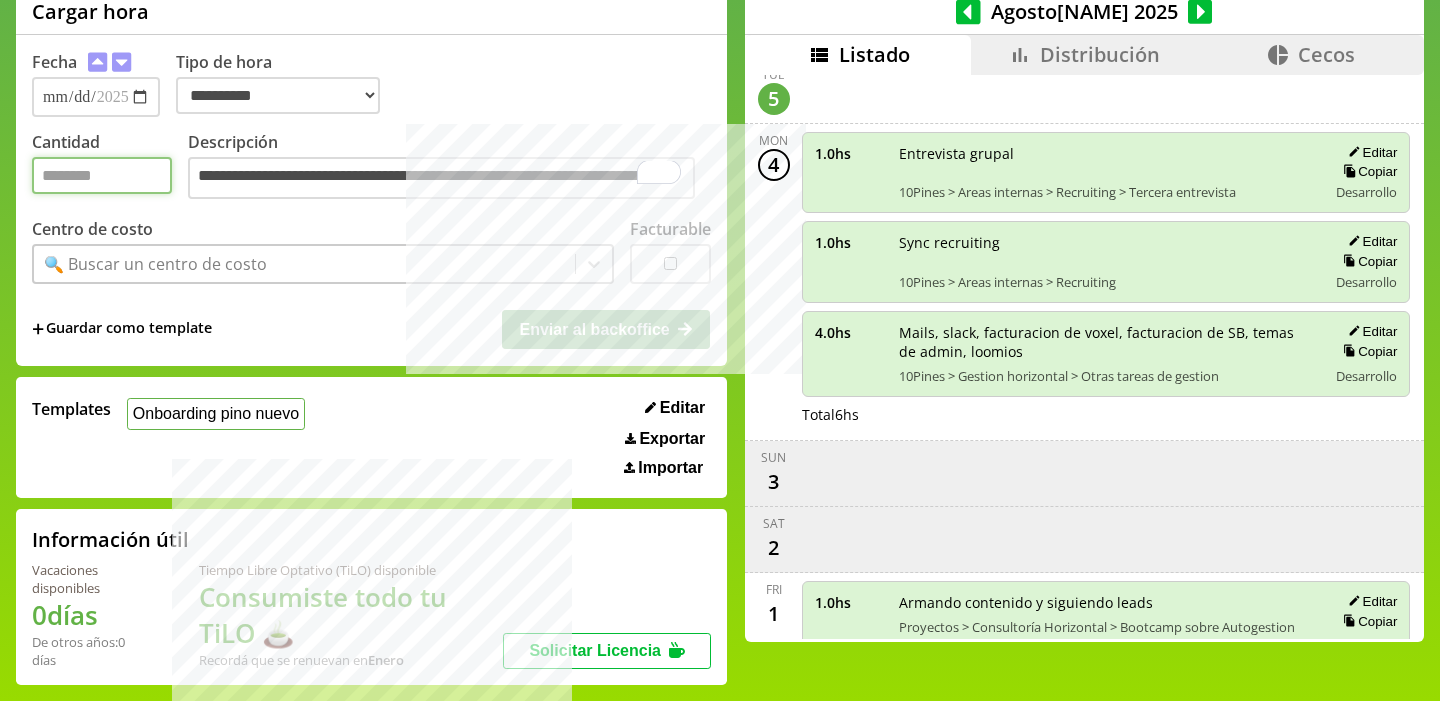 click on "Cantidad" at bounding box center (102, 175) 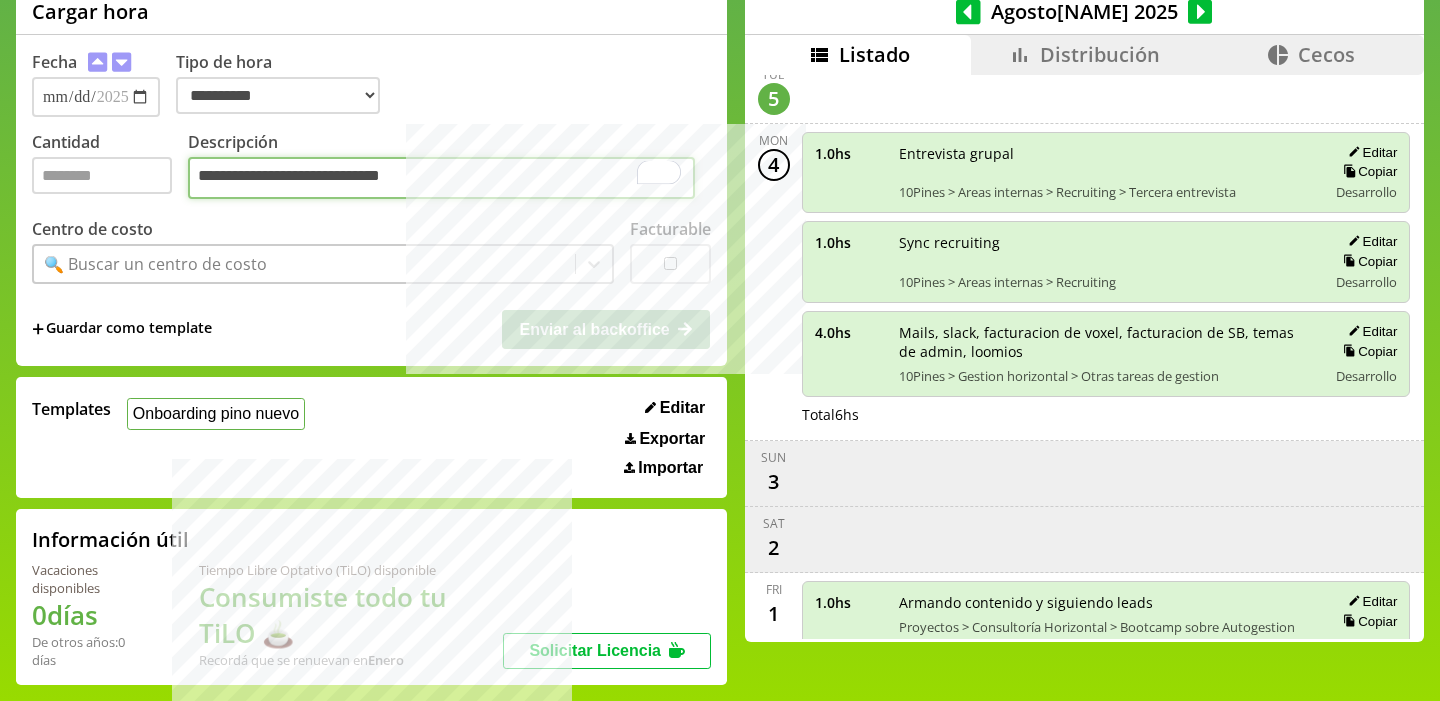 type on "**********" 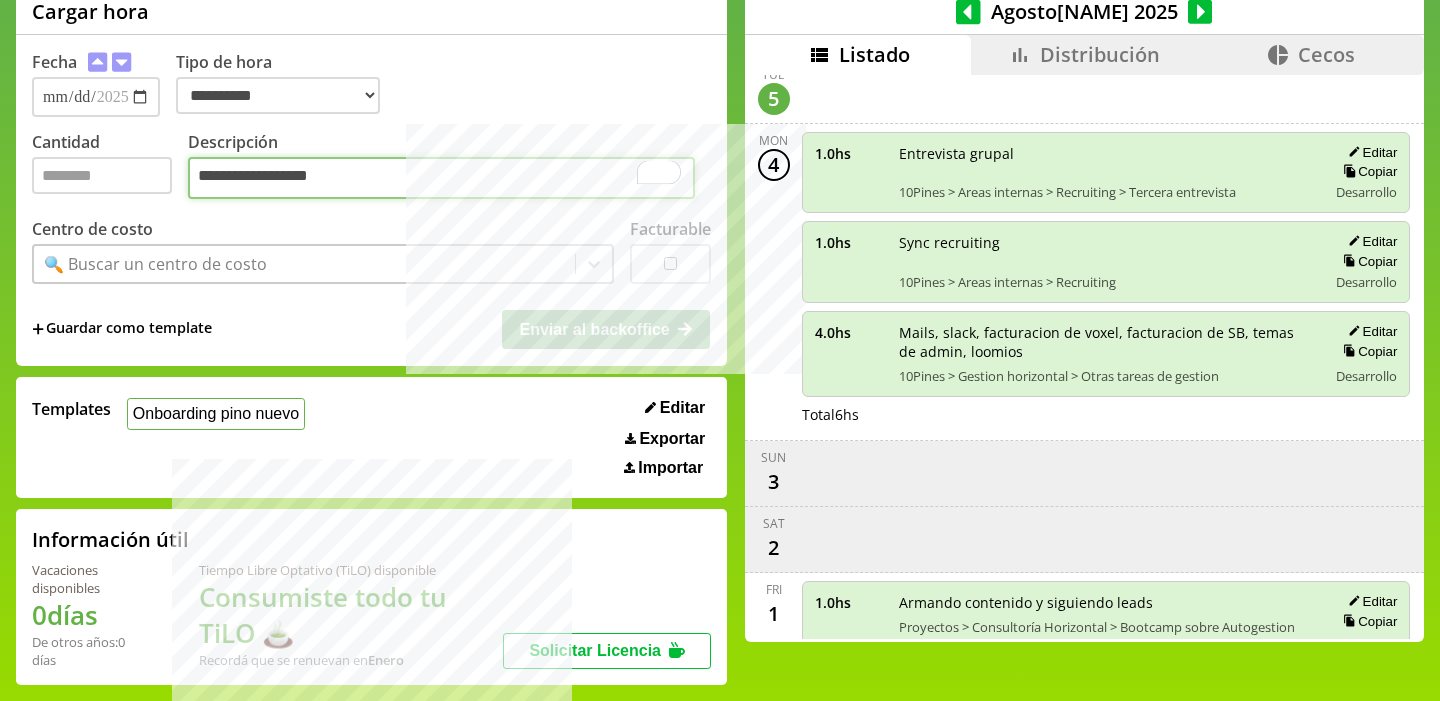 type on "**********" 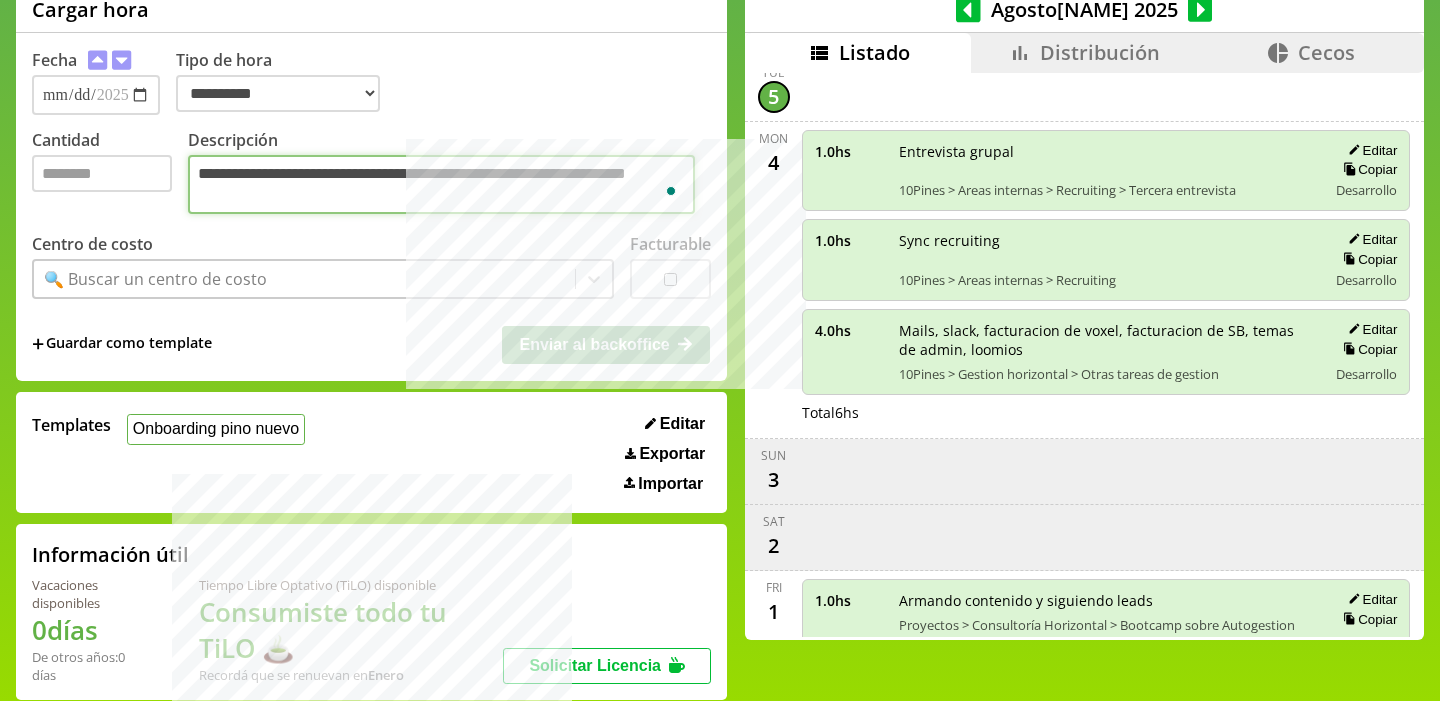type on "**********" 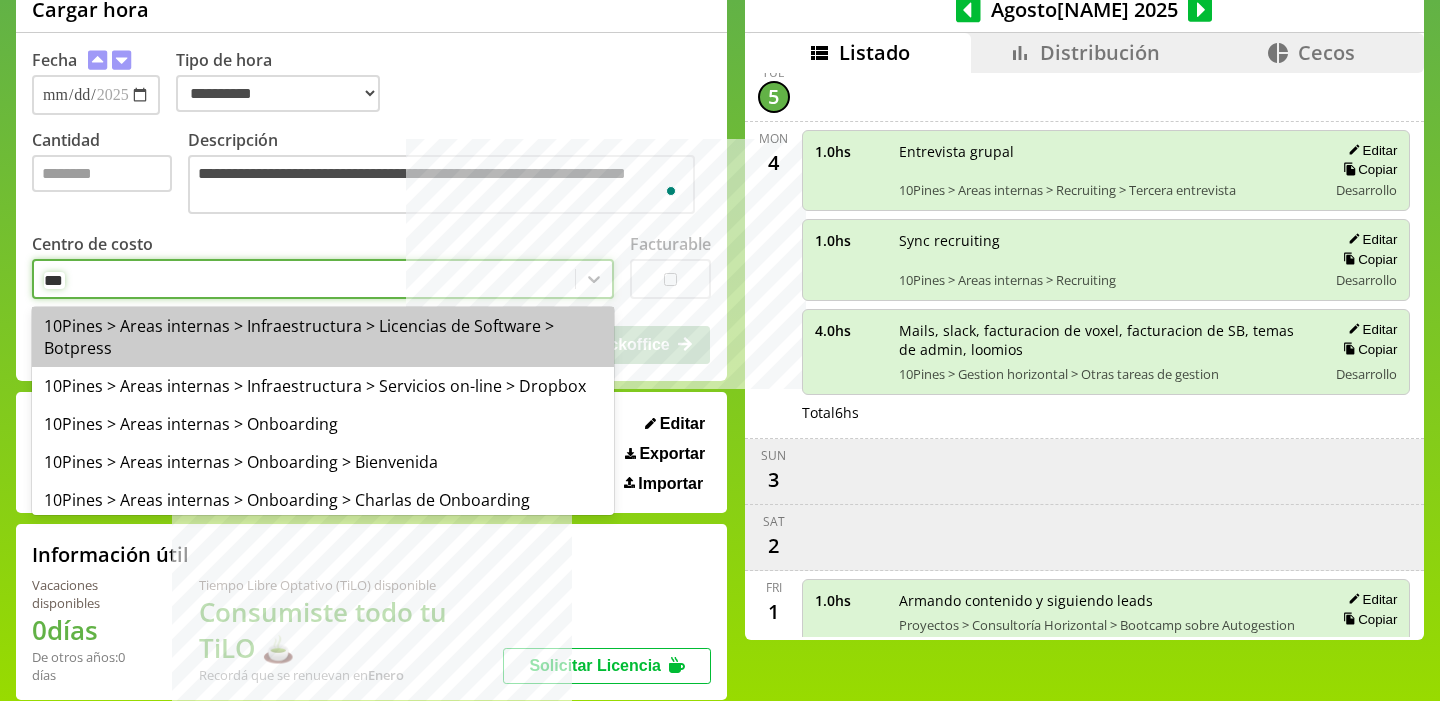 type on "****" 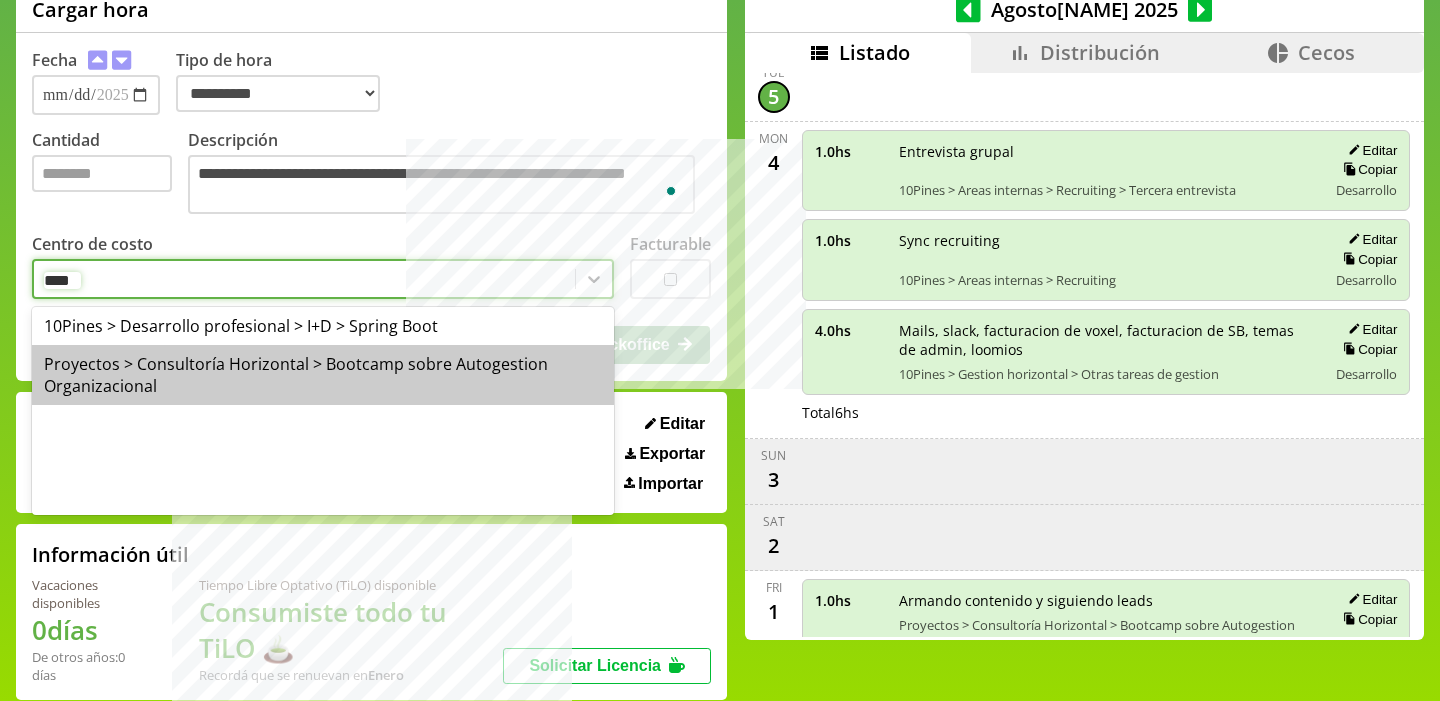 type 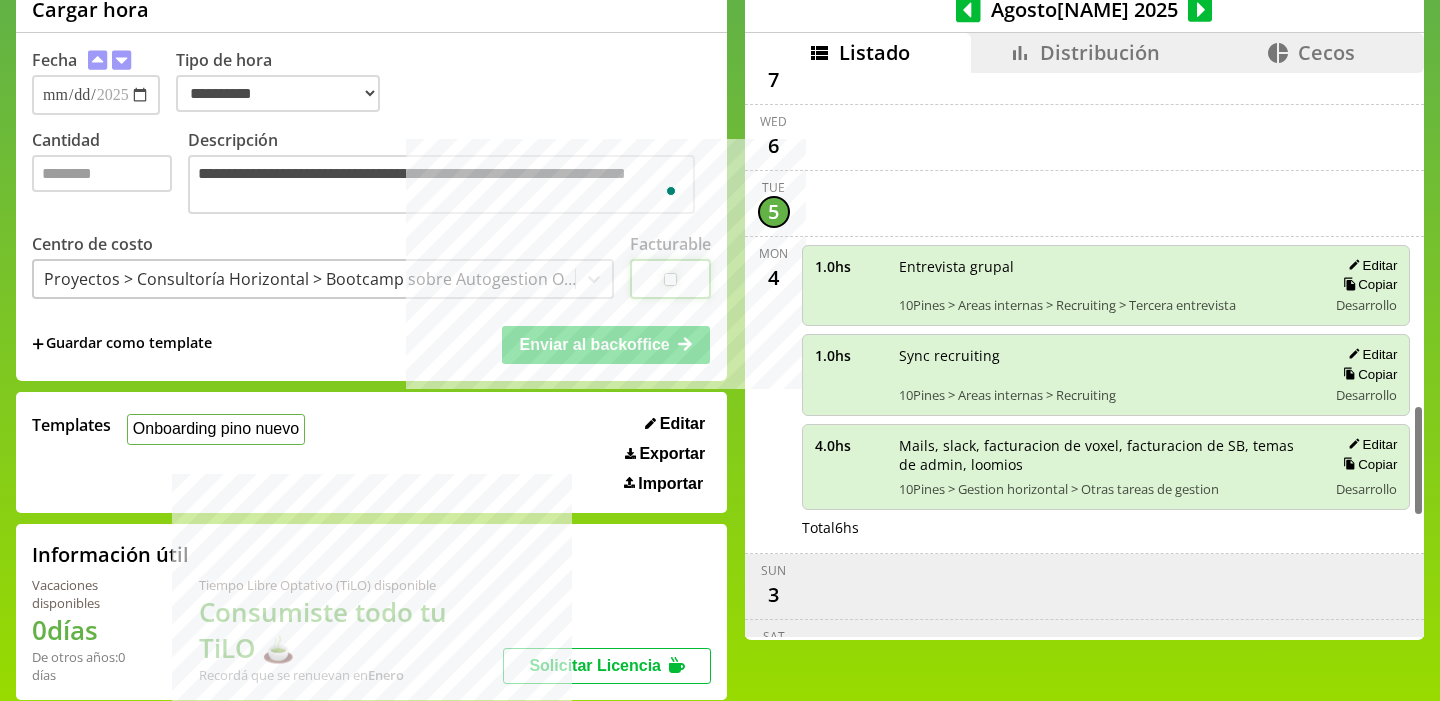 scroll, scrollTop: 1683, scrollLeft: 0, axis: vertical 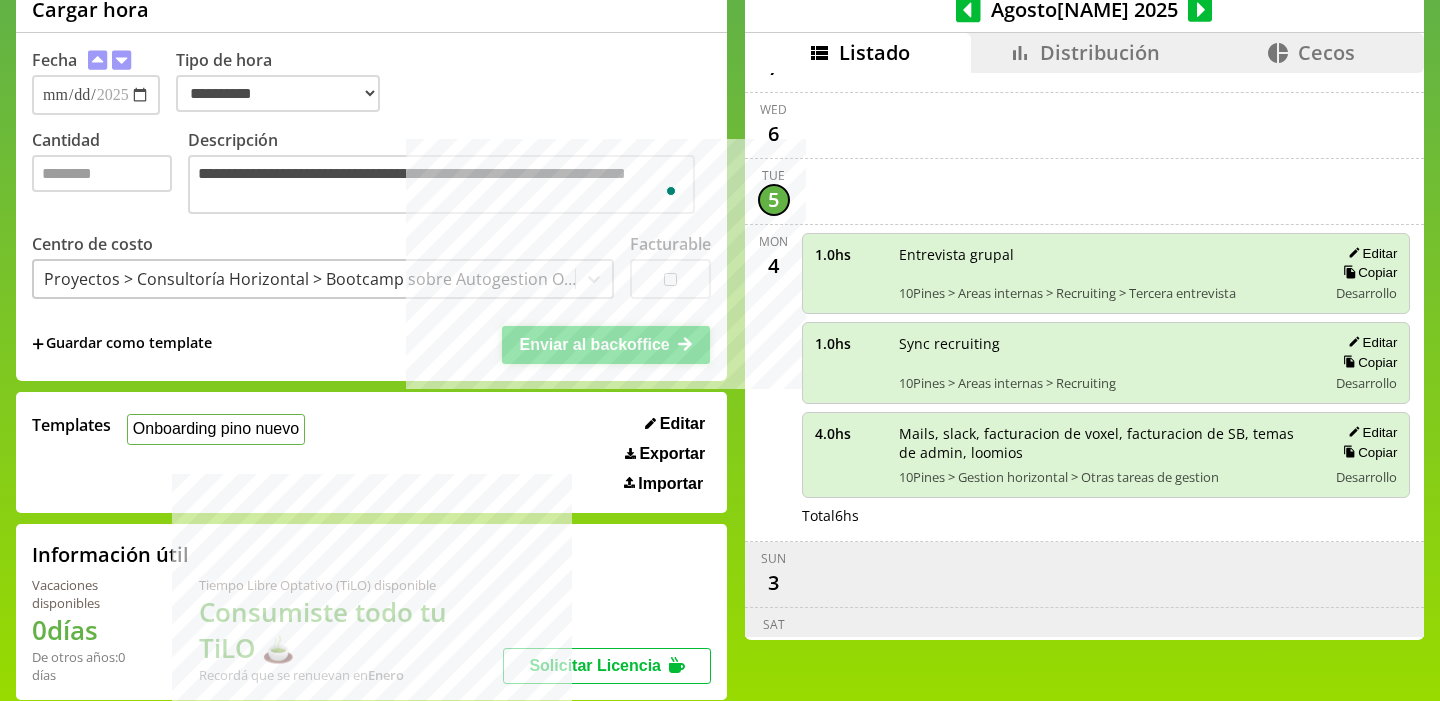 click on "Enviar al backoffice" at bounding box center (594, 344) 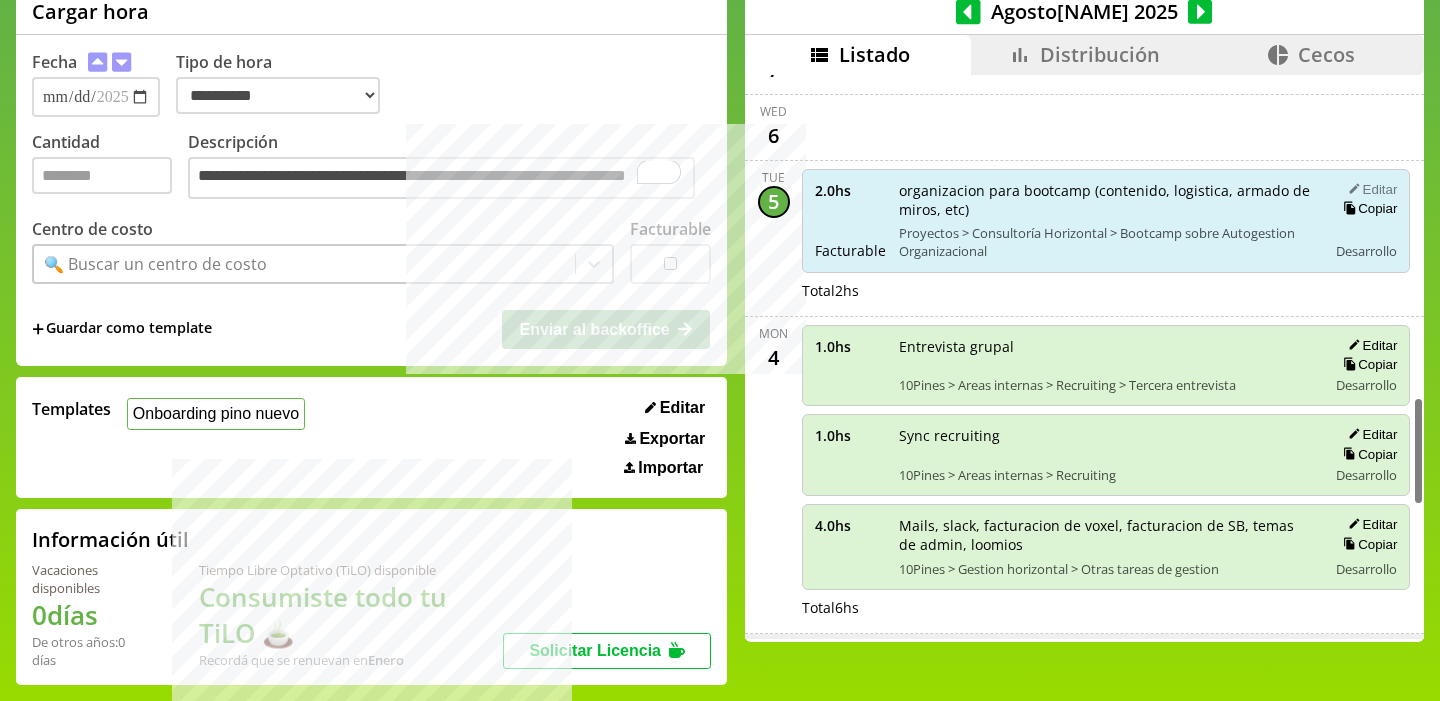 click on "Editar" at bounding box center [1369, 189] 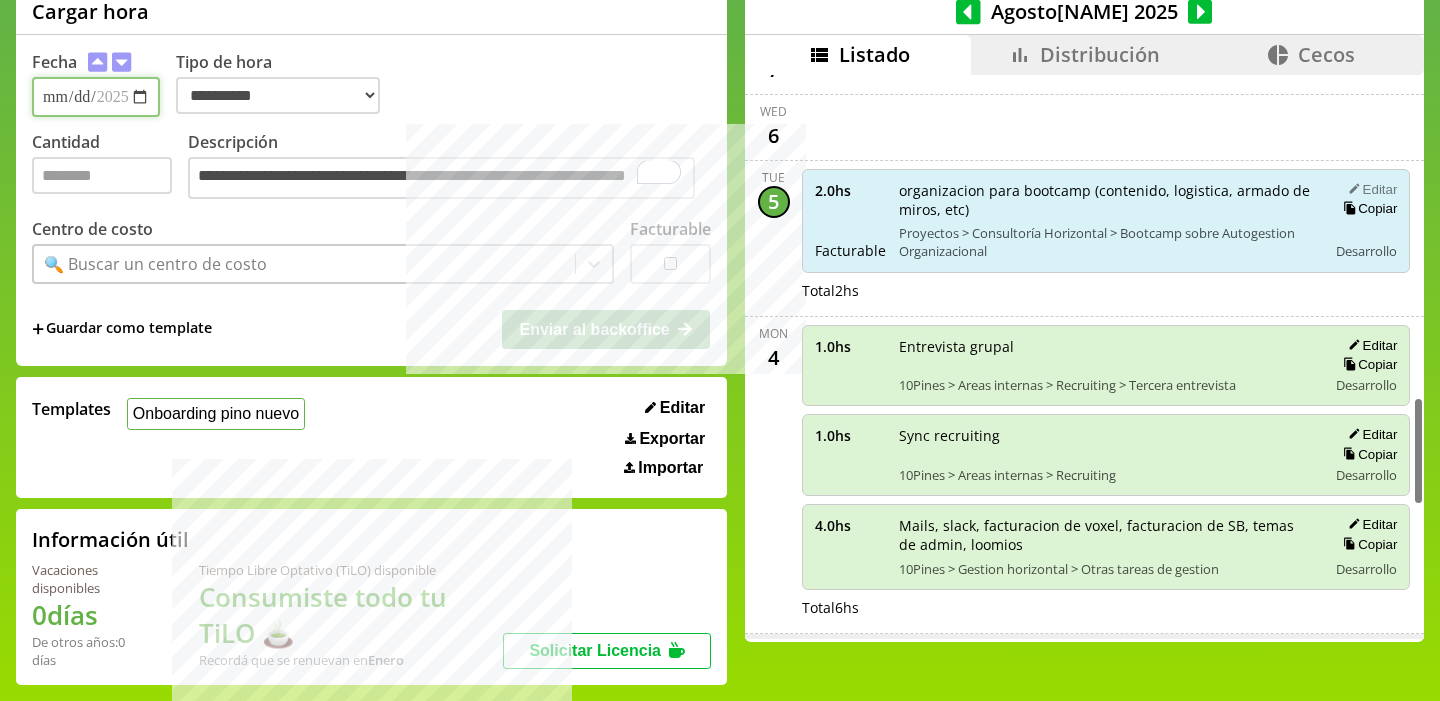 type on "*" 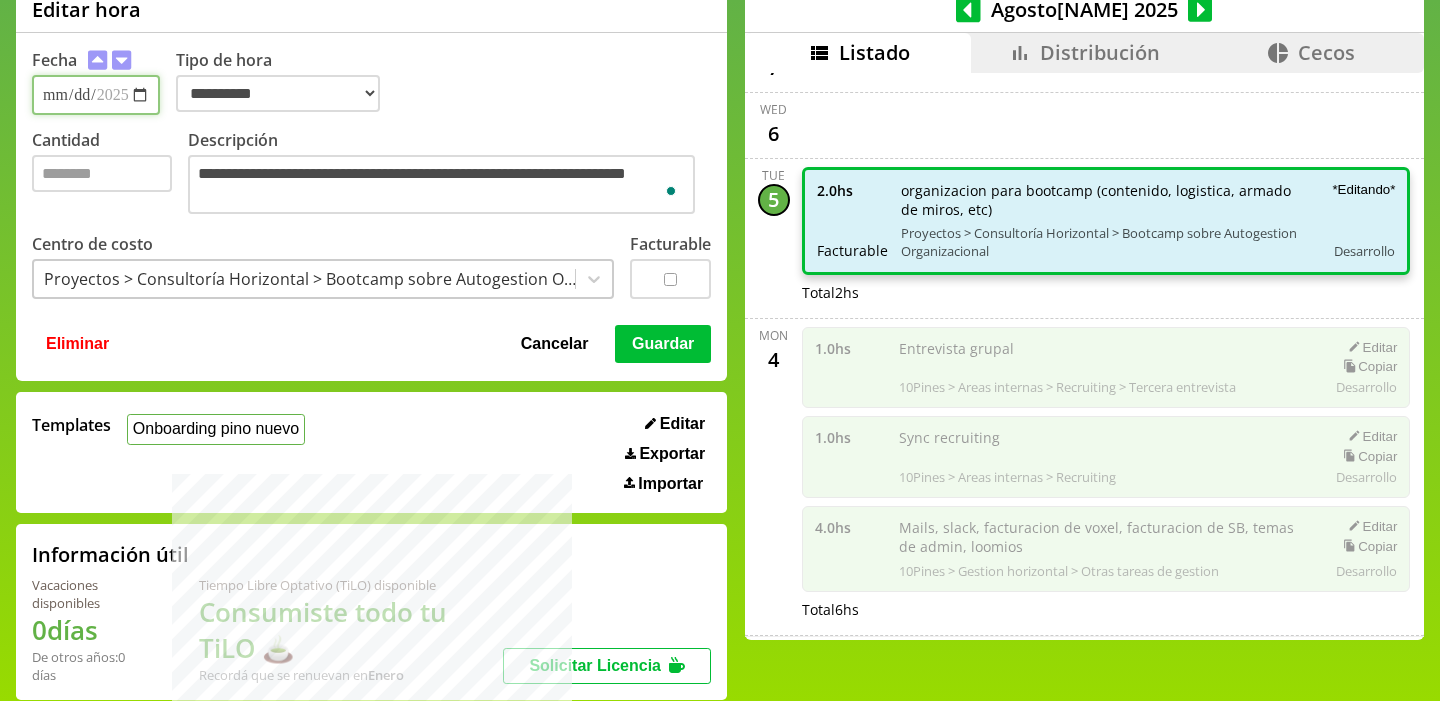 type on "**********" 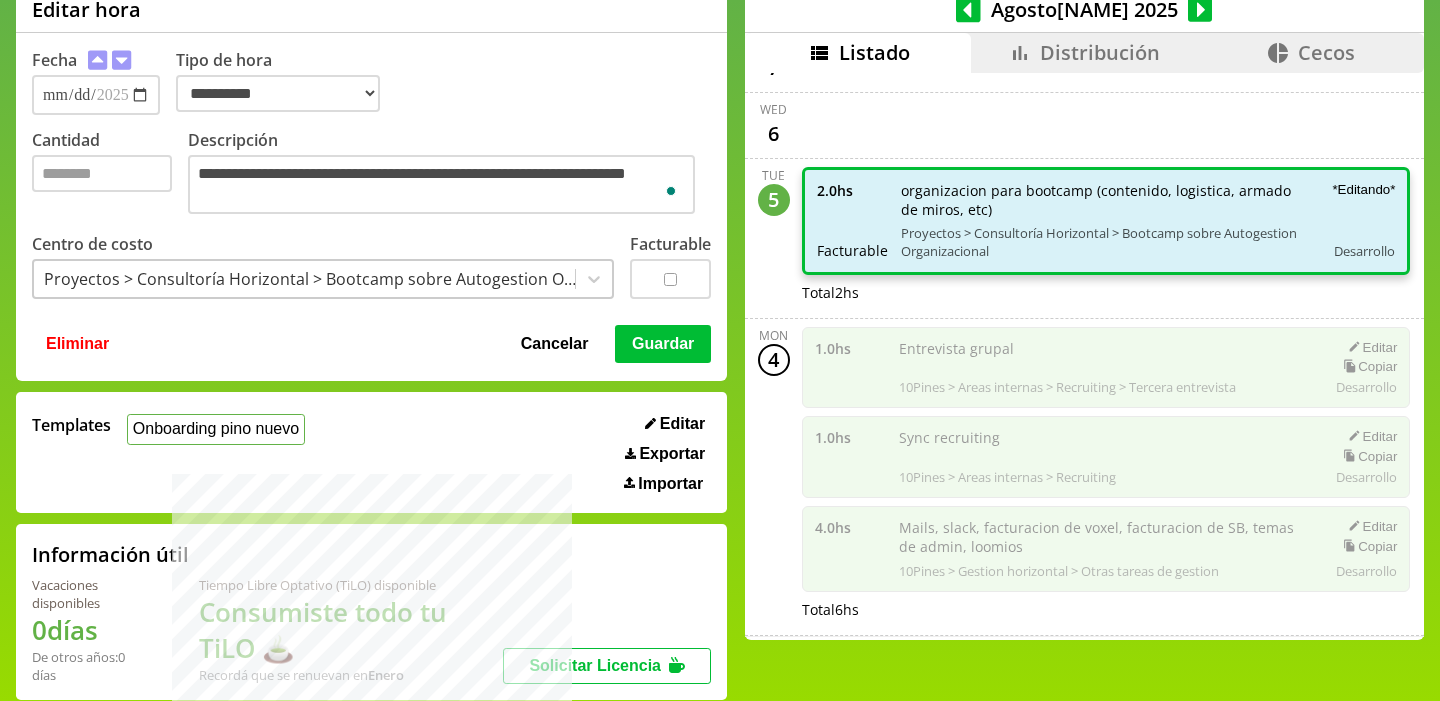 click on "Guardar" at bounding box center [663, 344] 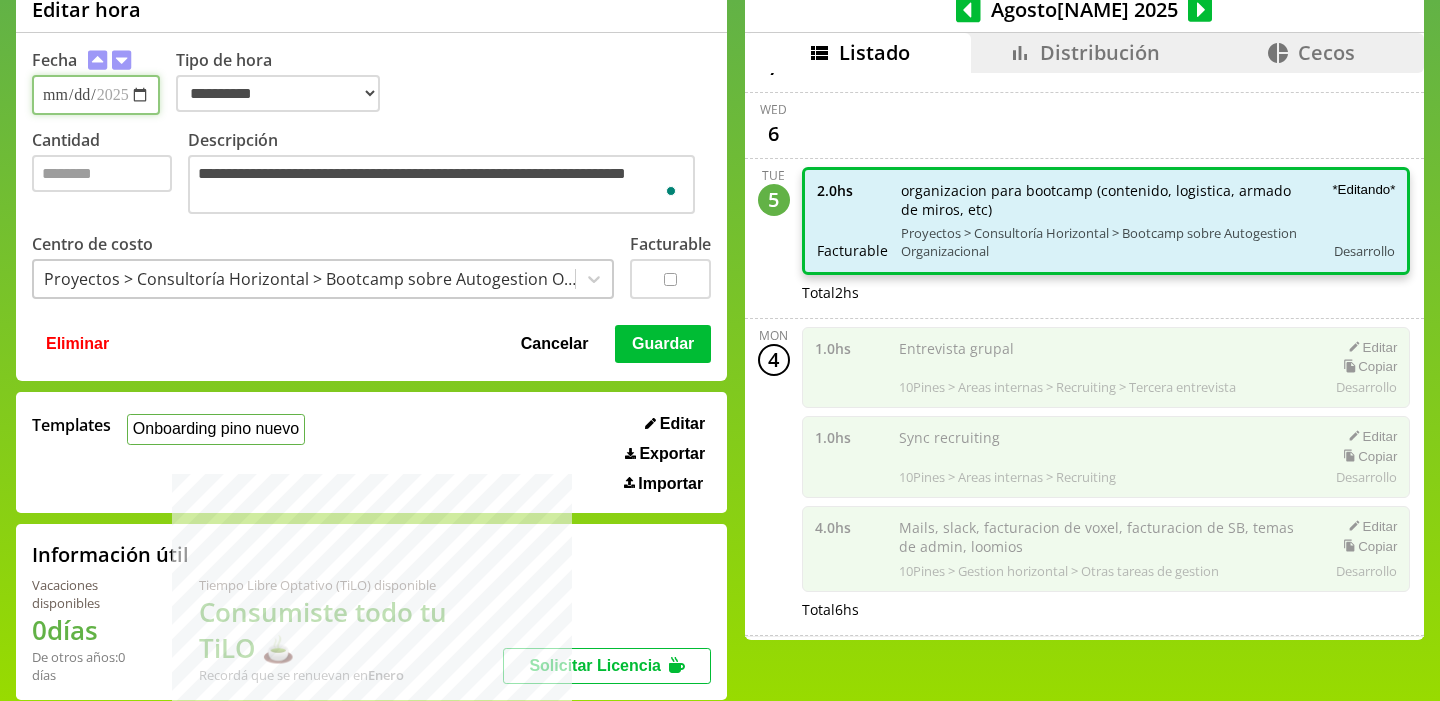type 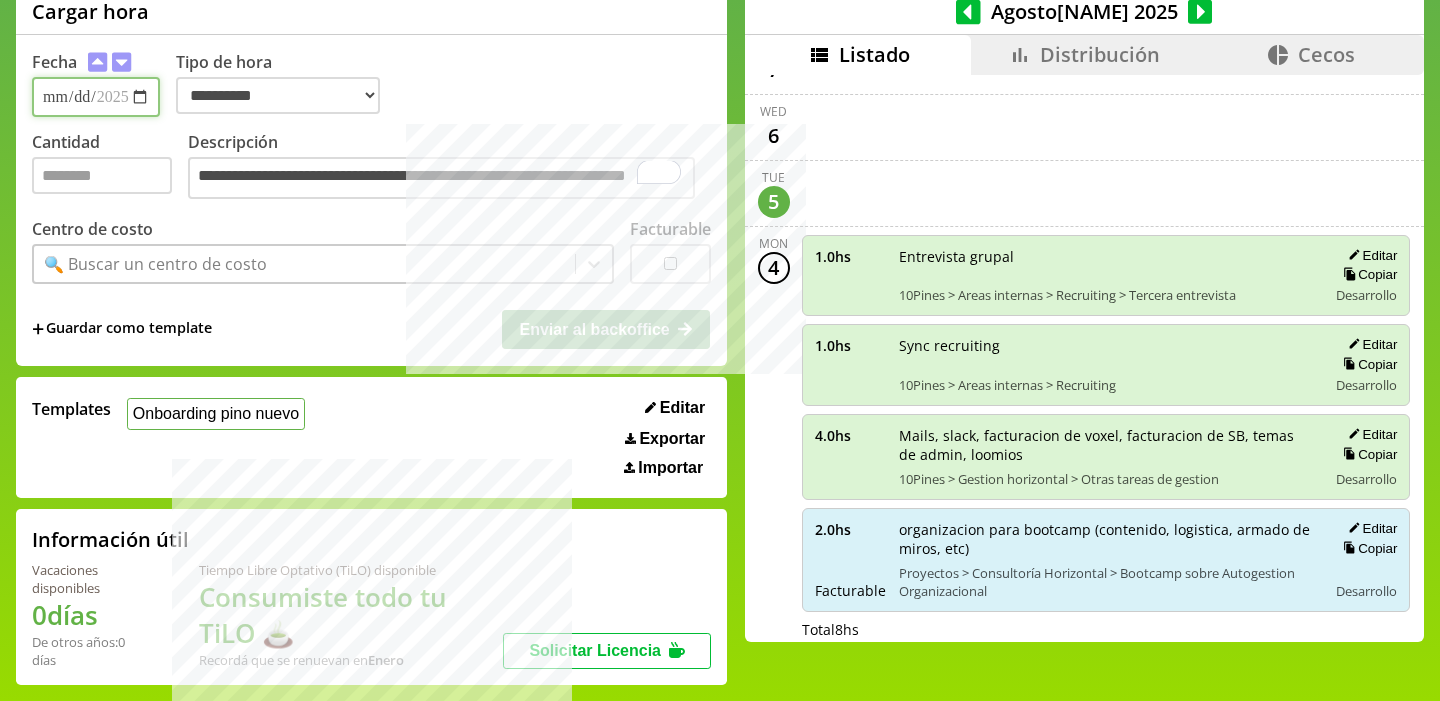 scroll, scrollTop: 8, scrollLeft: 0, axis: vertical 